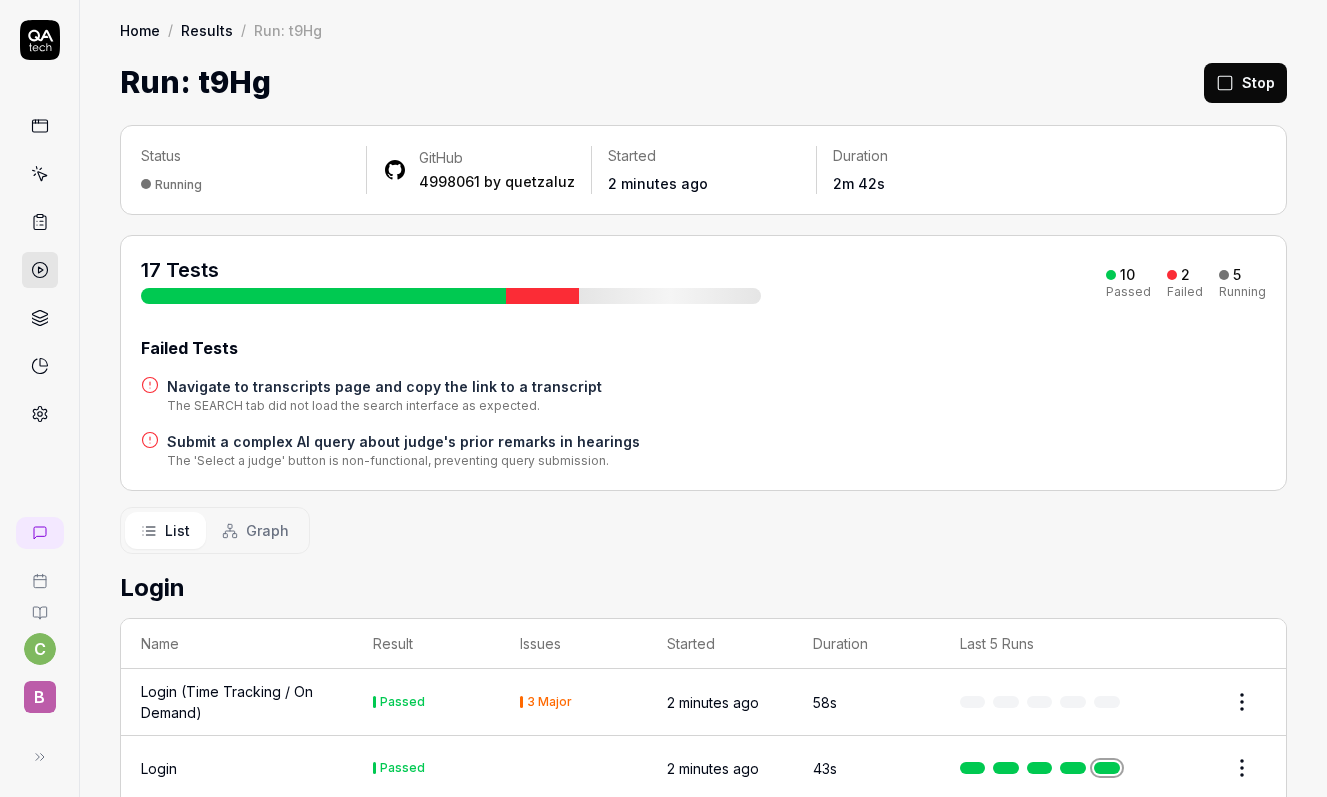 scroll, scrollTop: 0, scrollLeft: 0, axis: both 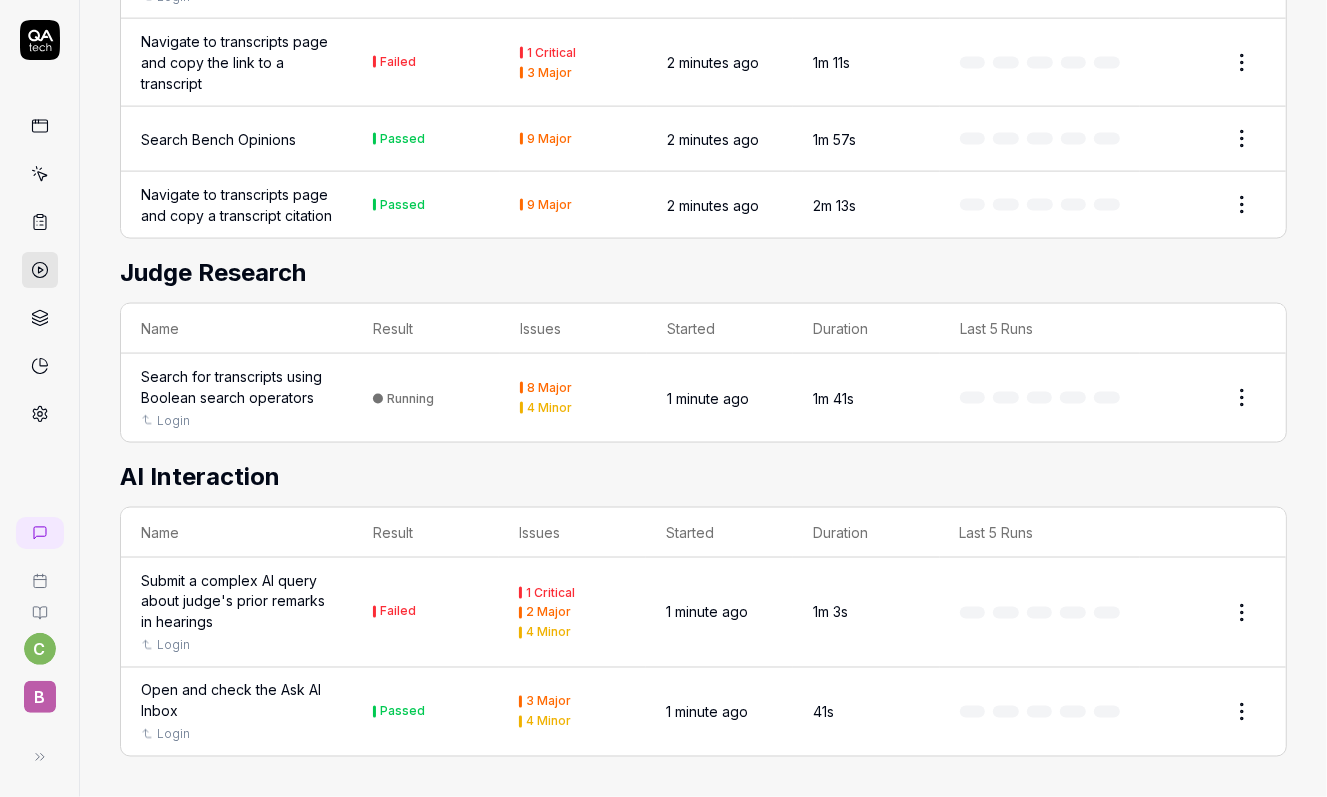 click at bounding box center (1040, 613) 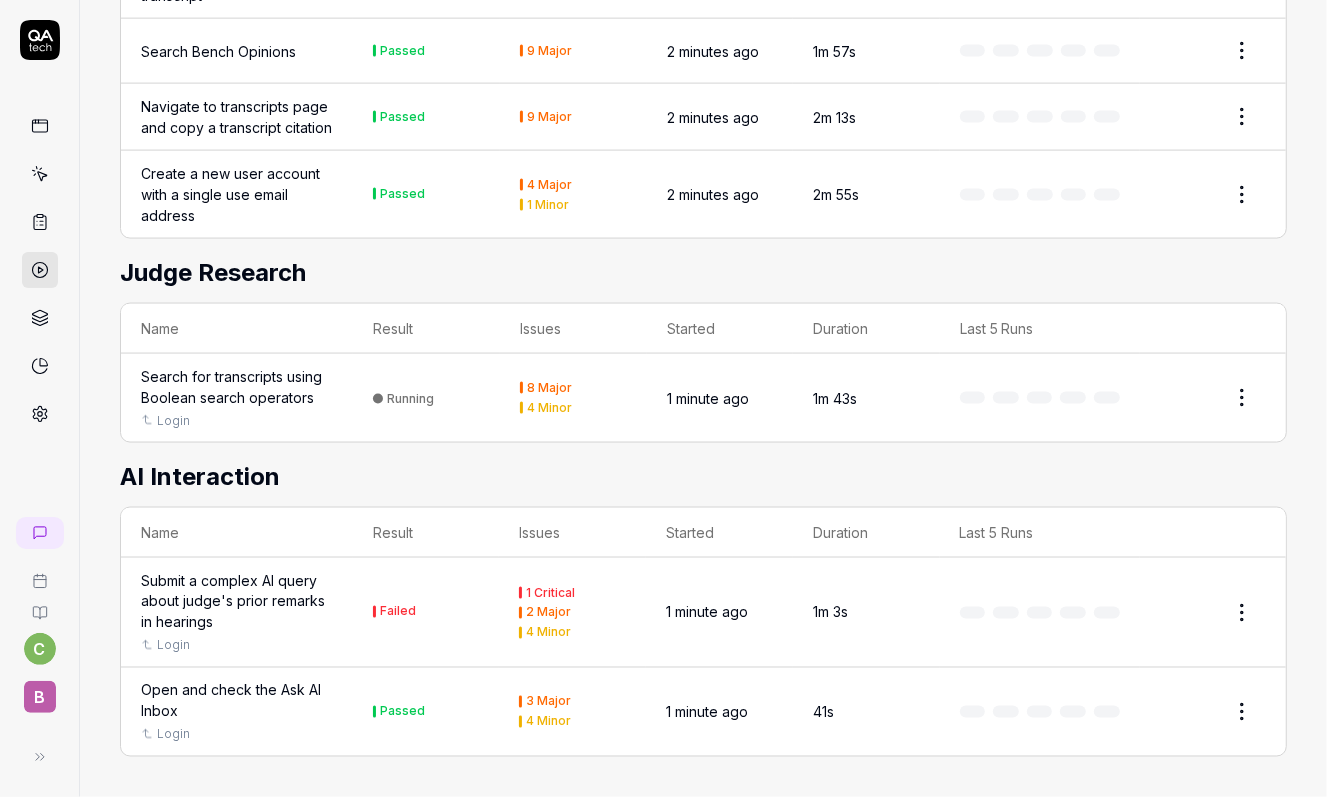 click at bounding box center (1040, 613) 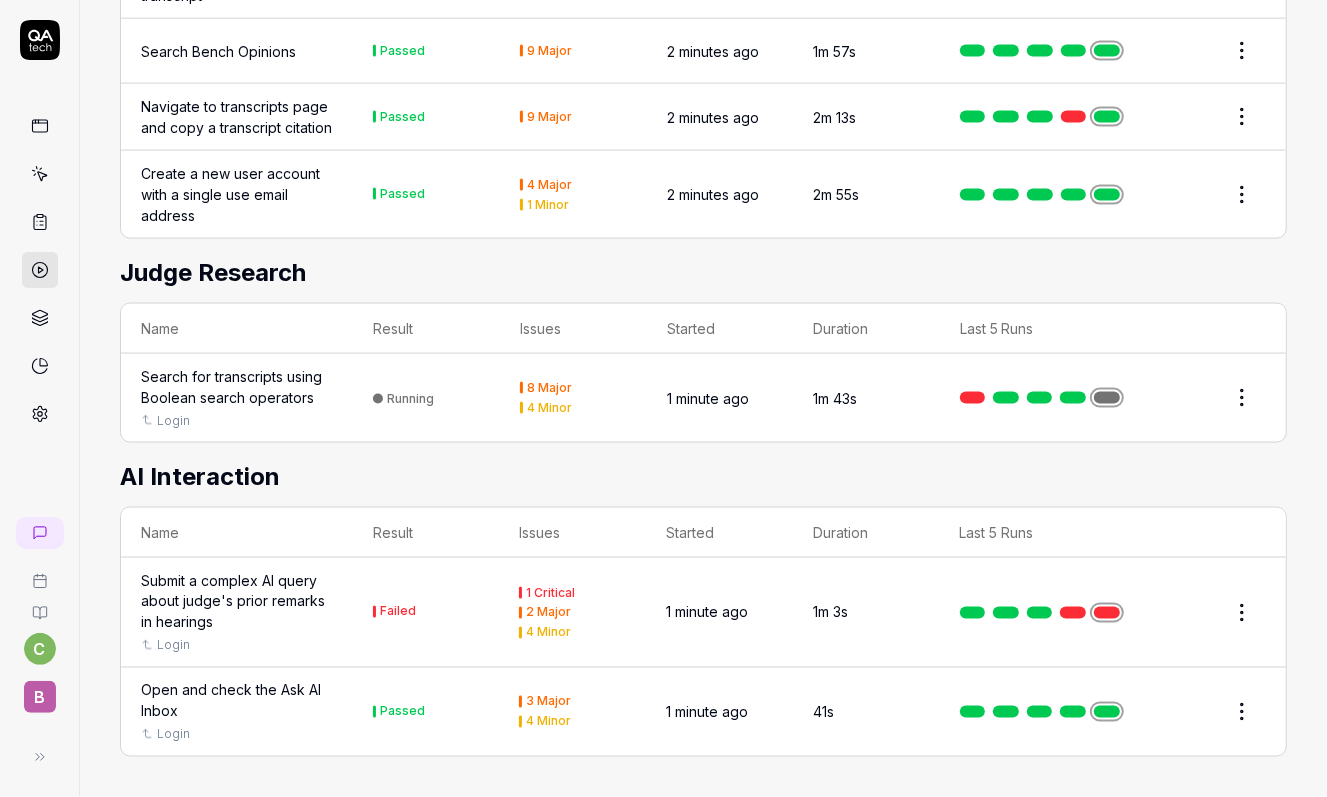 click at bounding box center [1107, 613] 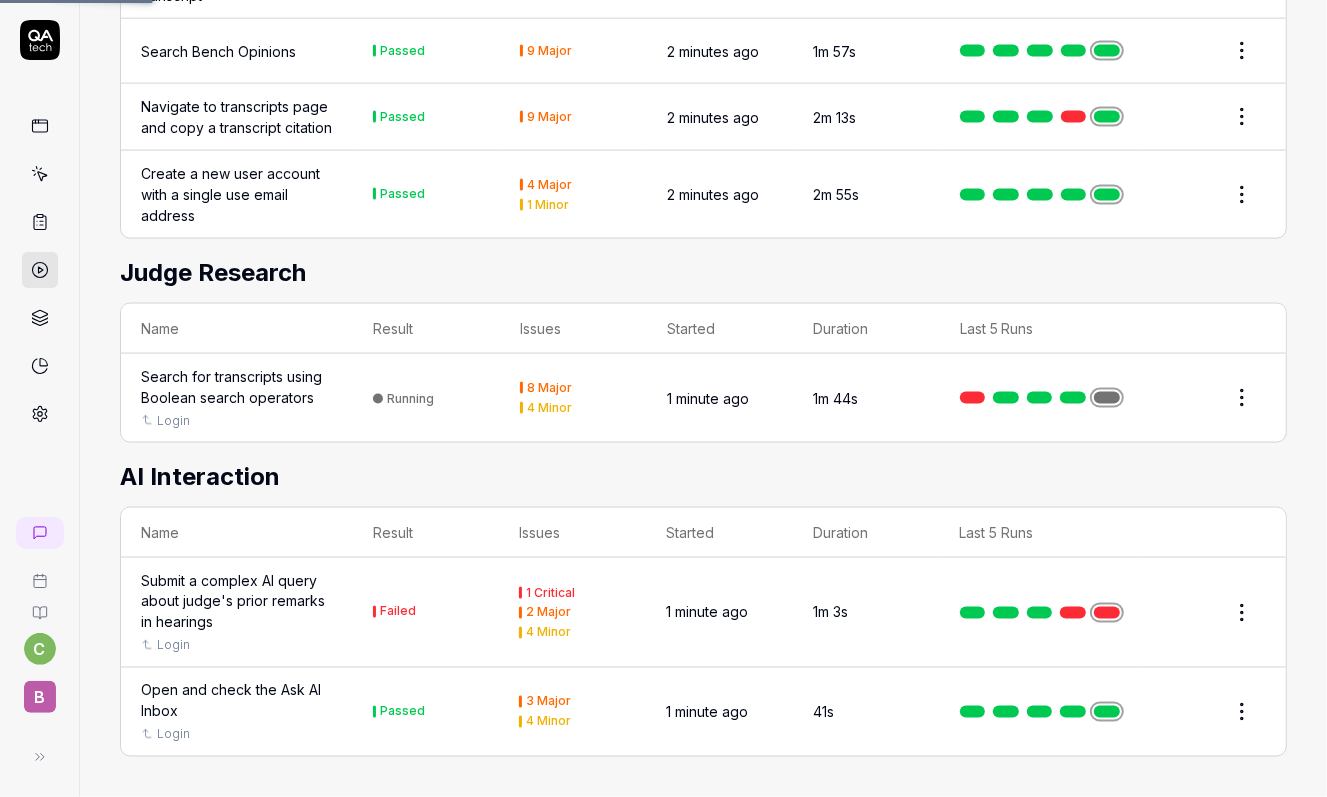 click at bounding box center [1107, 613] 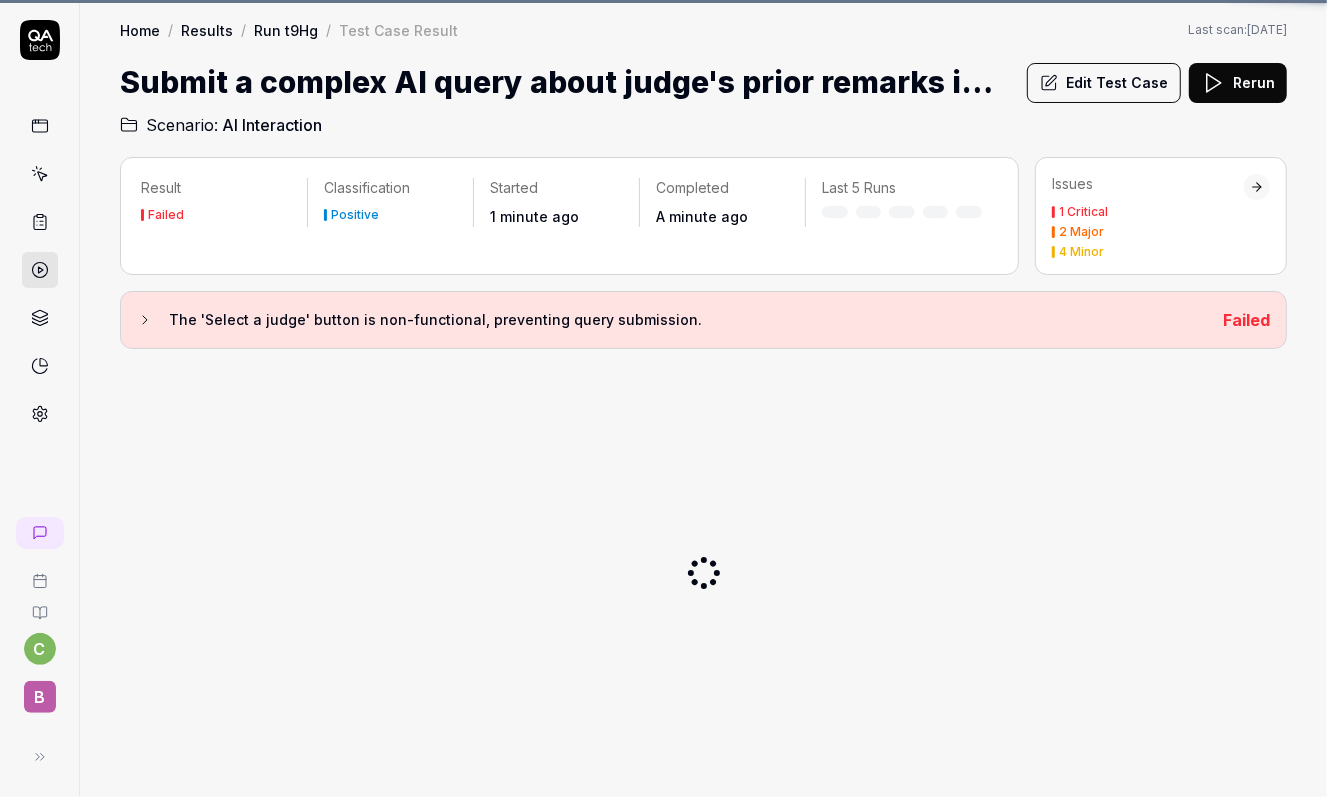 scroll, scrollTop: 0, scrollLeft: 0, axis: both 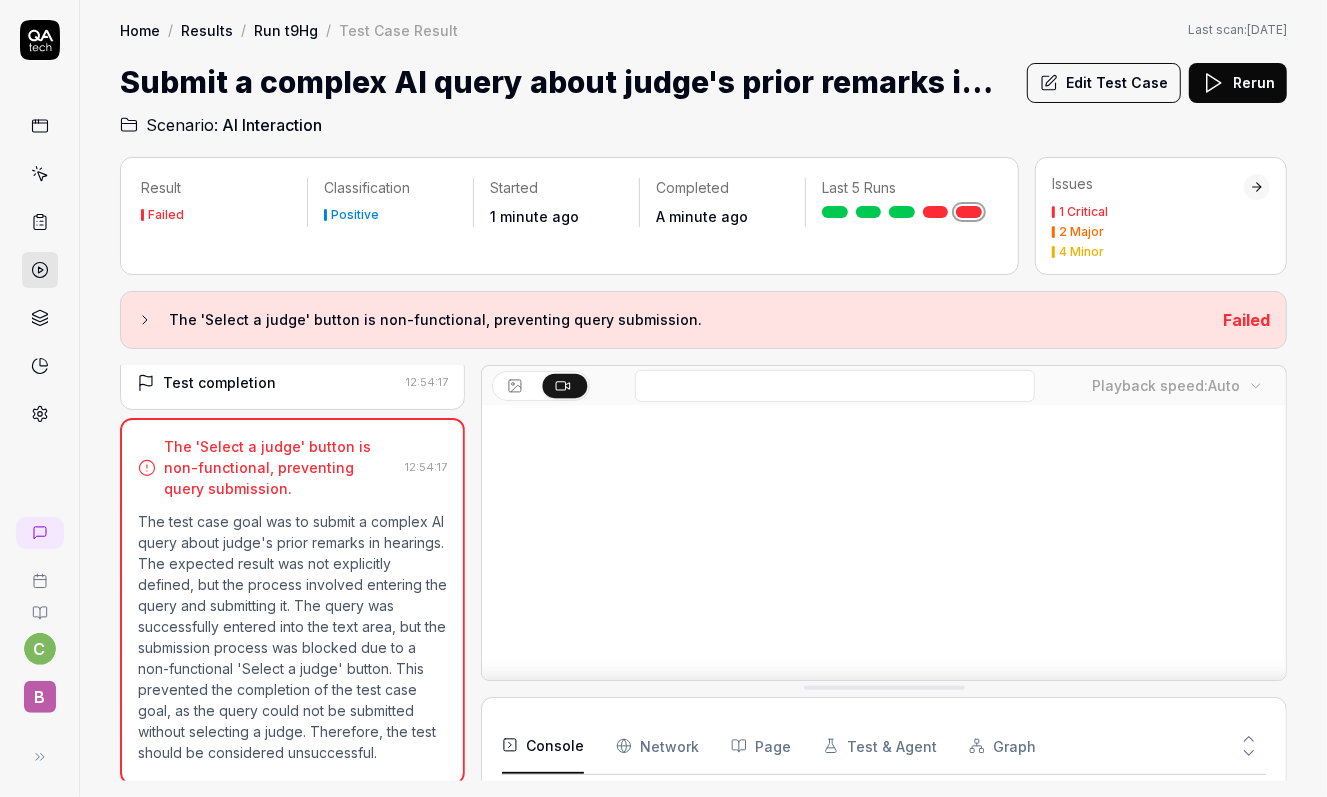 click on "Submit a complex AI query about judge's prior remarks in hearings" at bounding box center (565, 82) 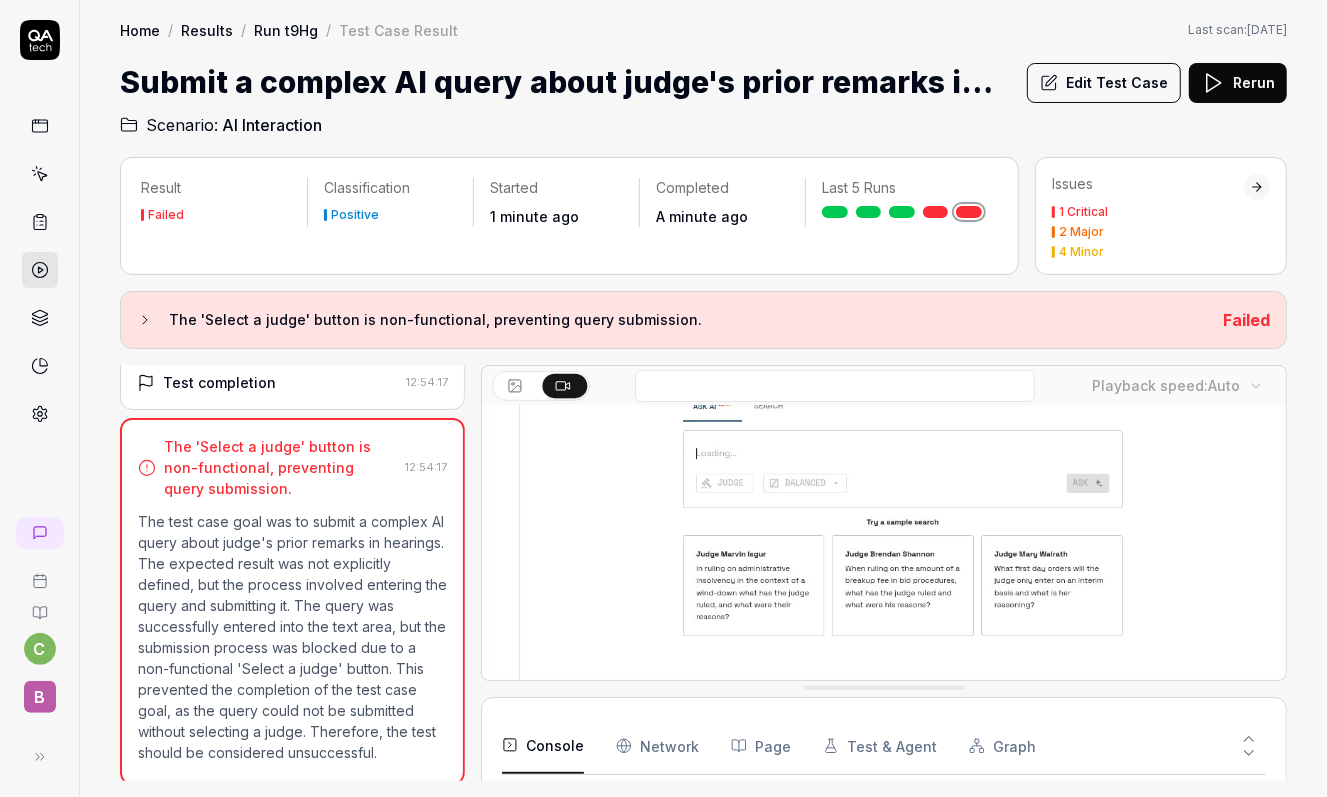 click on "Submit a complex AI query about judge's prior remarks in hearings" at bounding box center [565, 82] 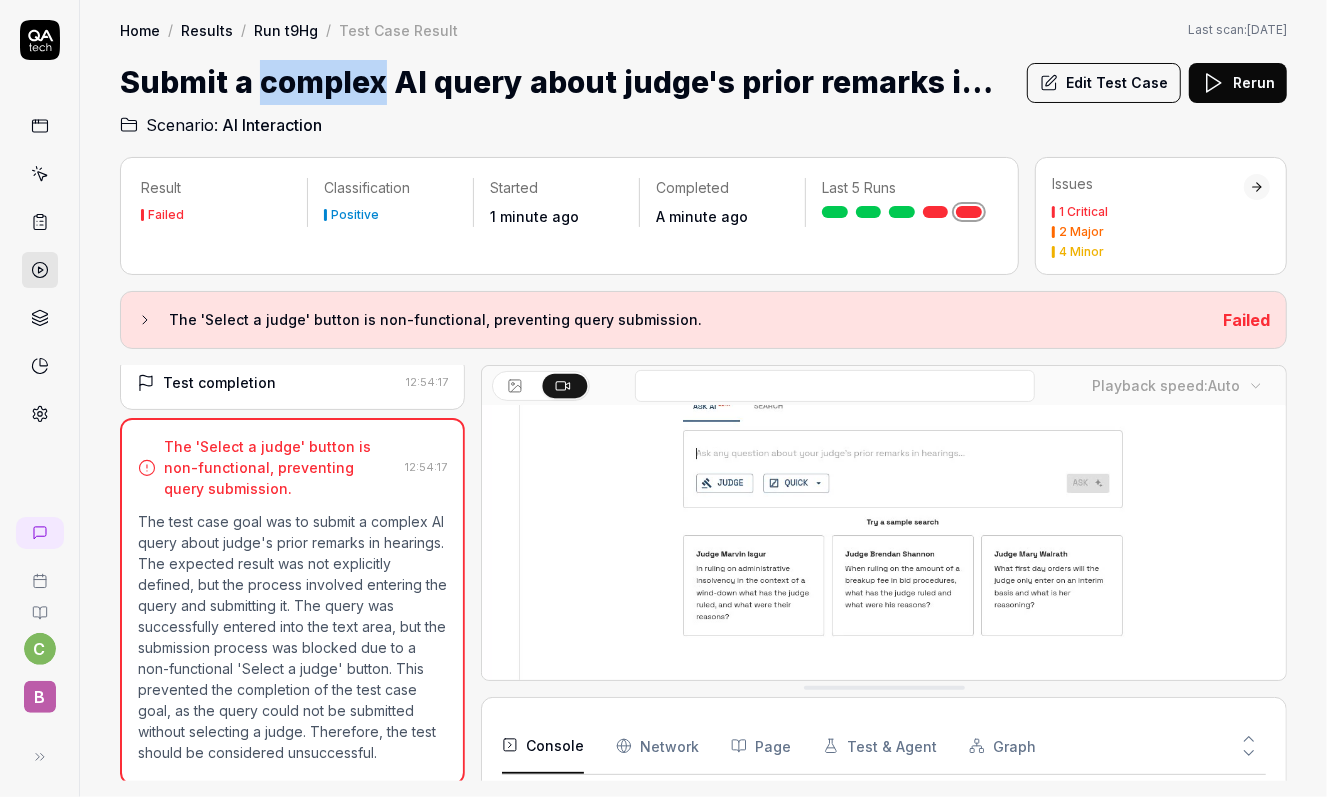 click on "Submit a complex AI query about judge's prior remarks in hearings" at bounding box center (565, 82) 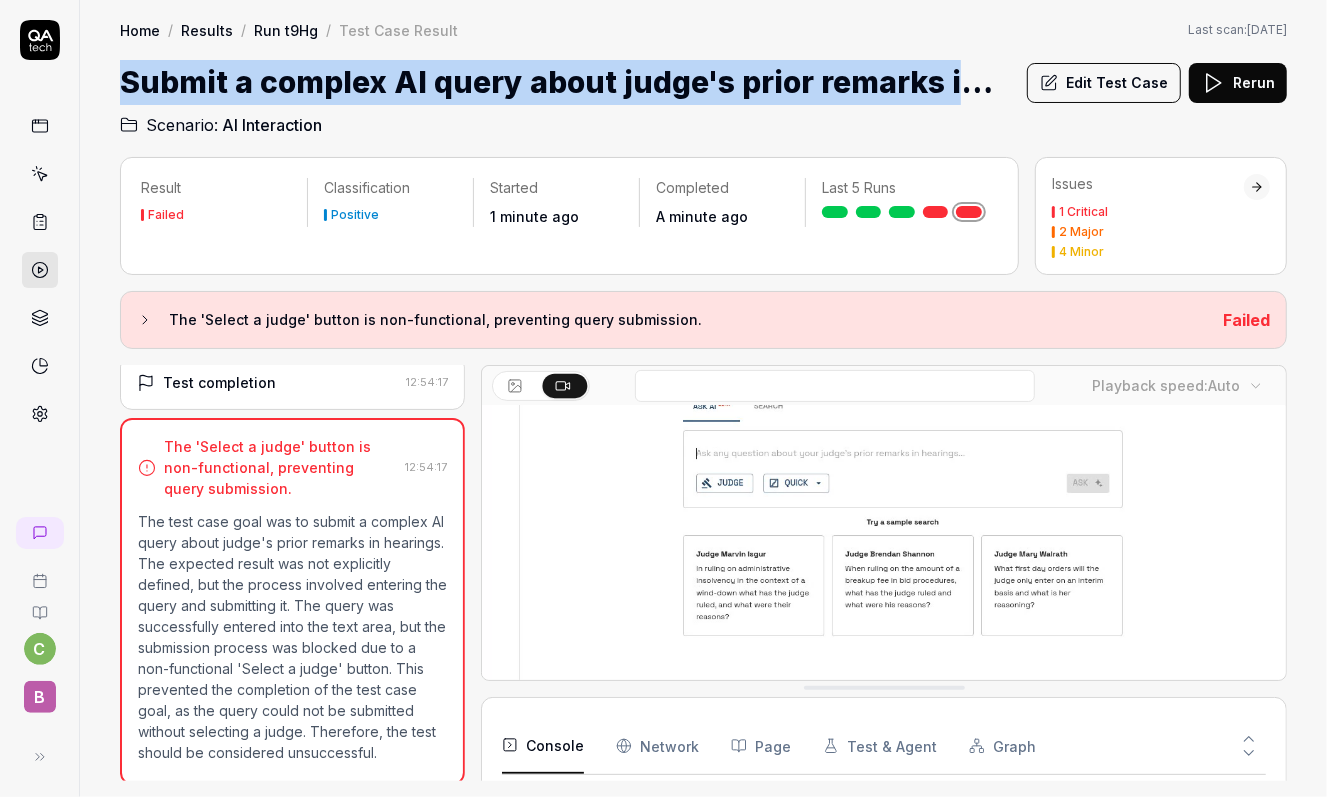 click on "Submit a complex AI query about judge's prior remarks in hearings" at bounding box center [565, 82] 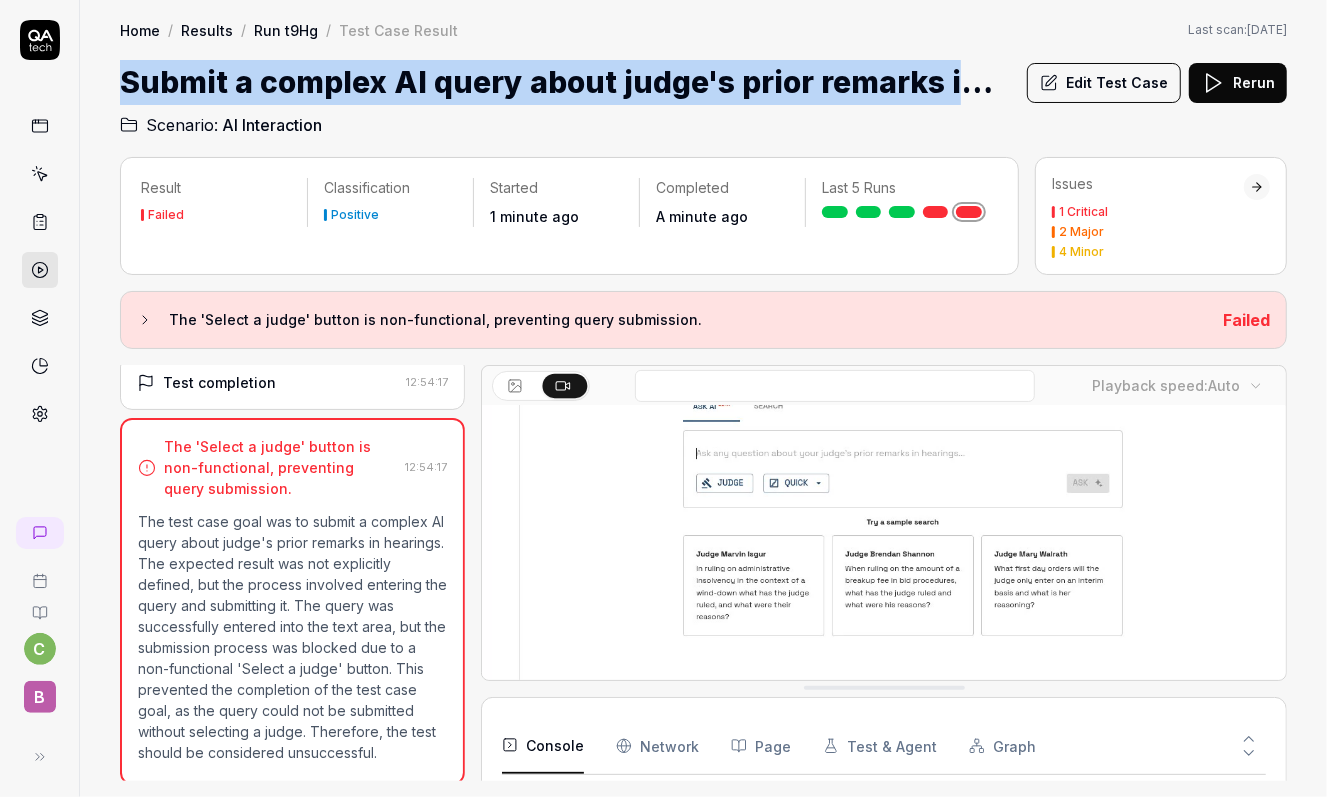 copy on "Submit a complex AI query about judge's prior remarks in hearings" 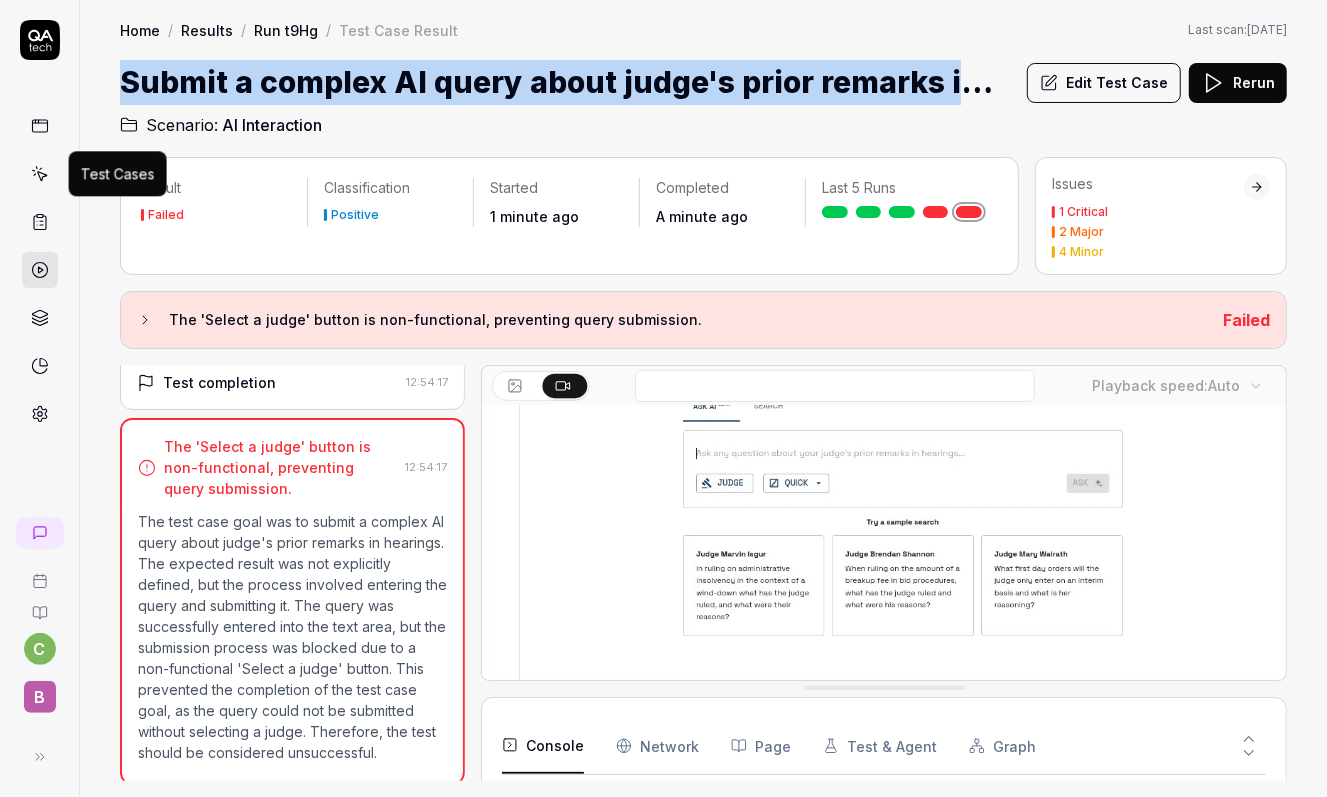 click 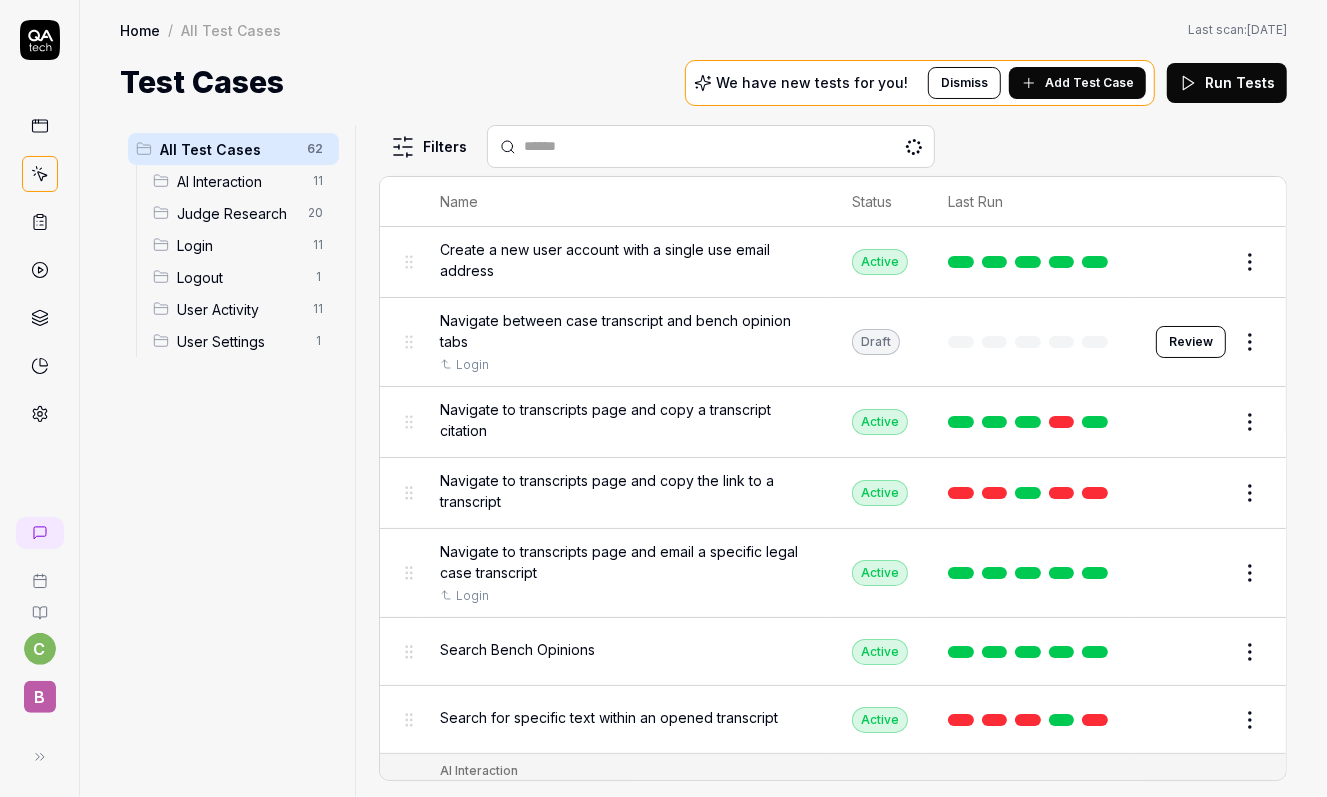 scroll, scrollTop: 581, scrollLeft: 0, axis: vertical 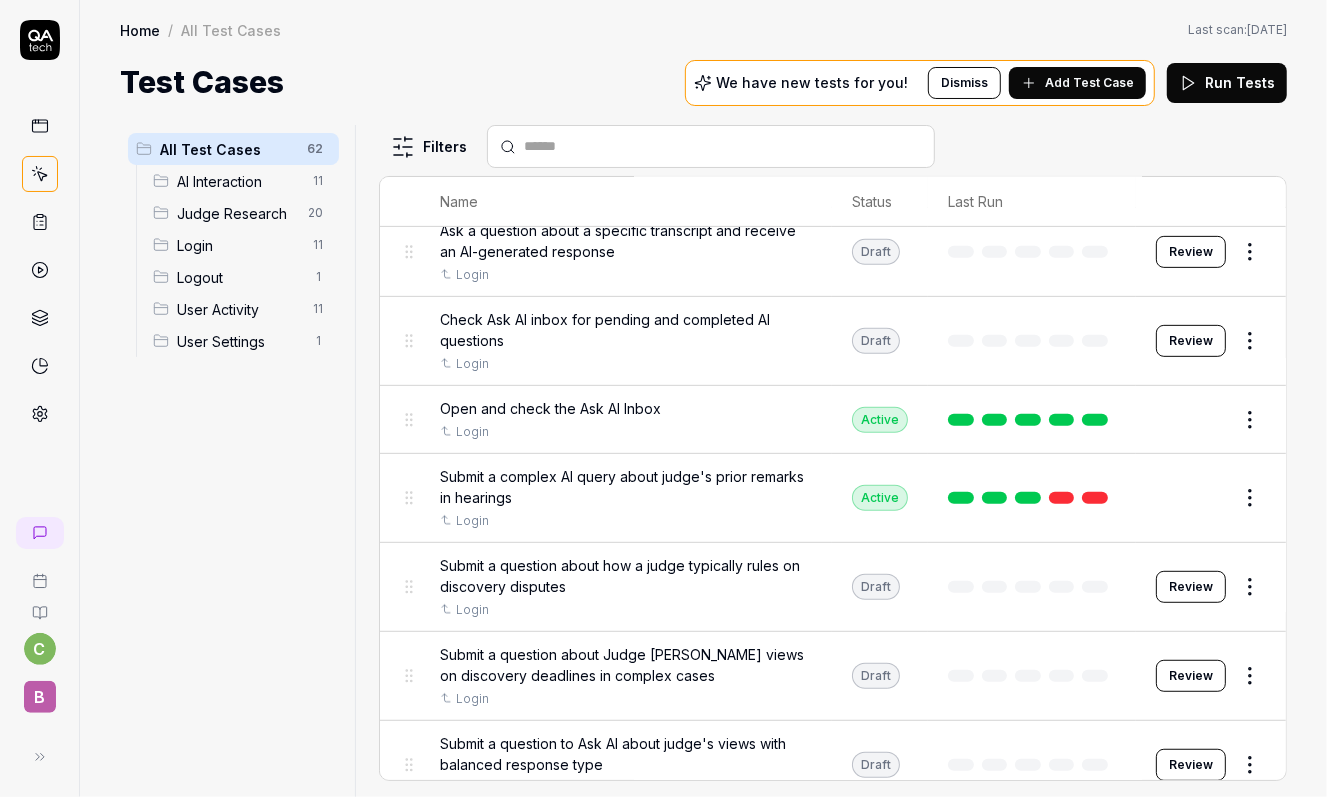 click on "c B Home / All Test Cases Home / All Test Cases Last scan:  [DATE] Test Cases We have new tests for you! Dismiss Add Test Case Run Tests All Test Cases 62 AI Interaction 11 Judge Research 20 Login 11 Logout 1 User Activity 11 User Settings 1 Filters Name Status Last Run Create a new user account with a single use email address Active Edit Navigate between case transcript and bench opinion tabs Login Draft Review Navigate to transcripts page and copy a transcript citation Active Edit Navigate to transcripts page and copy the link to a transcript Active Edit Navigate to transcripts page and email a specific legal case transcript Login Active Edit Search Bench Opinions Active Edit Search for specific text within an opened transcript Active Edit AI Interaction Ask a question about a specific transcript and receive an AI-generated response Login Draft Review Check Ask AI inbox for pending and completed AI questions Login Draft Review Open and check the Ask AI Inbox Login Active Edit Login Active Edit Login" at bounding box center (663, 398) 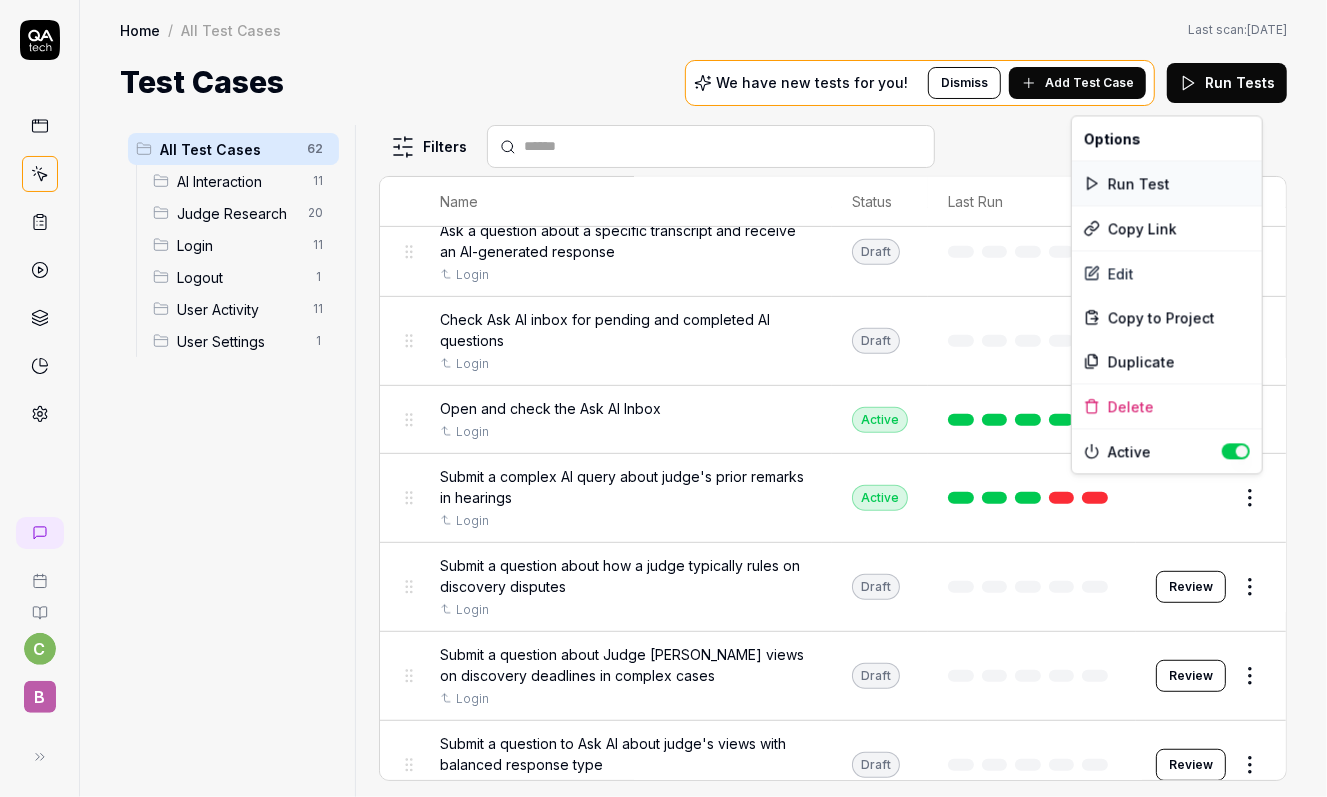 click on "Run Test" at bounding box center (1167, 183) 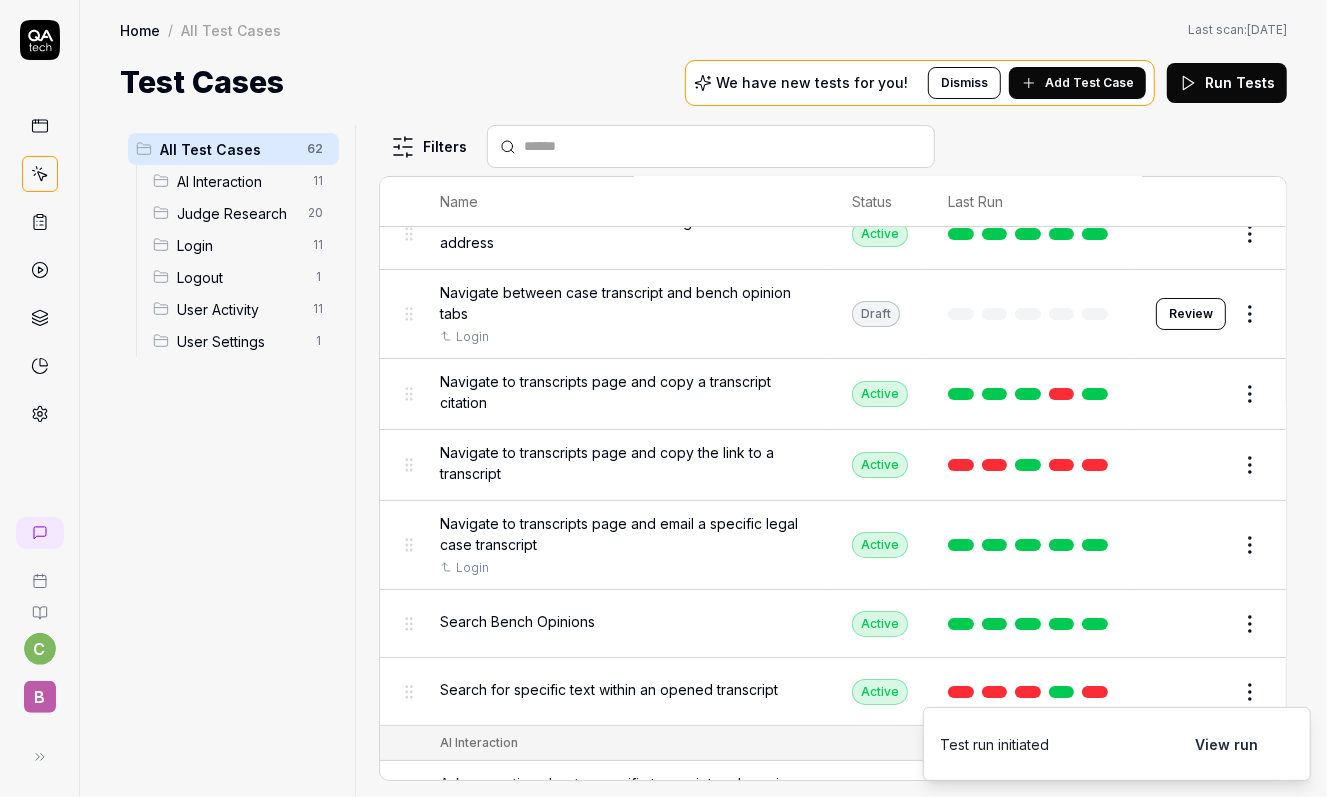 scroll, scrollTop: 0, scrollLeft: 0, axis: both 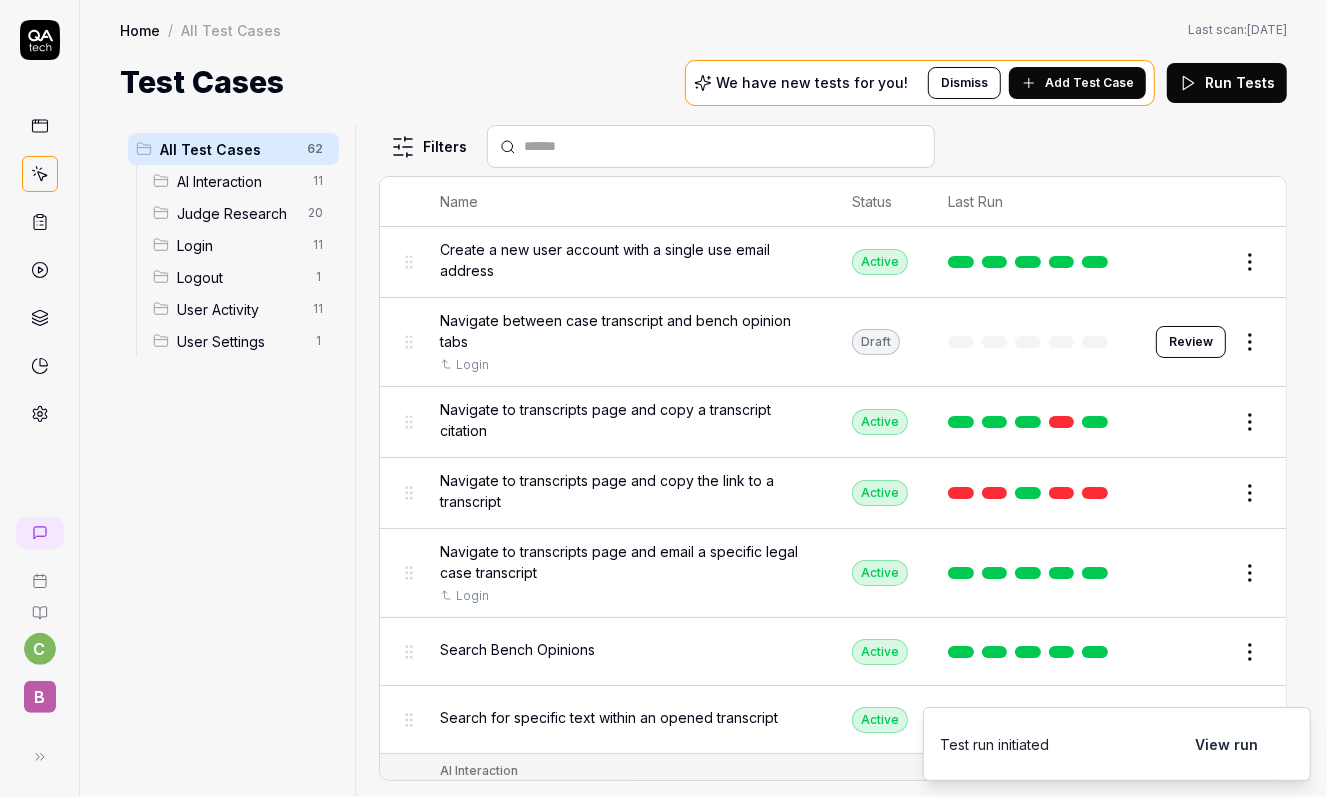 click on "Edit" at bounding box center [1202, 493] 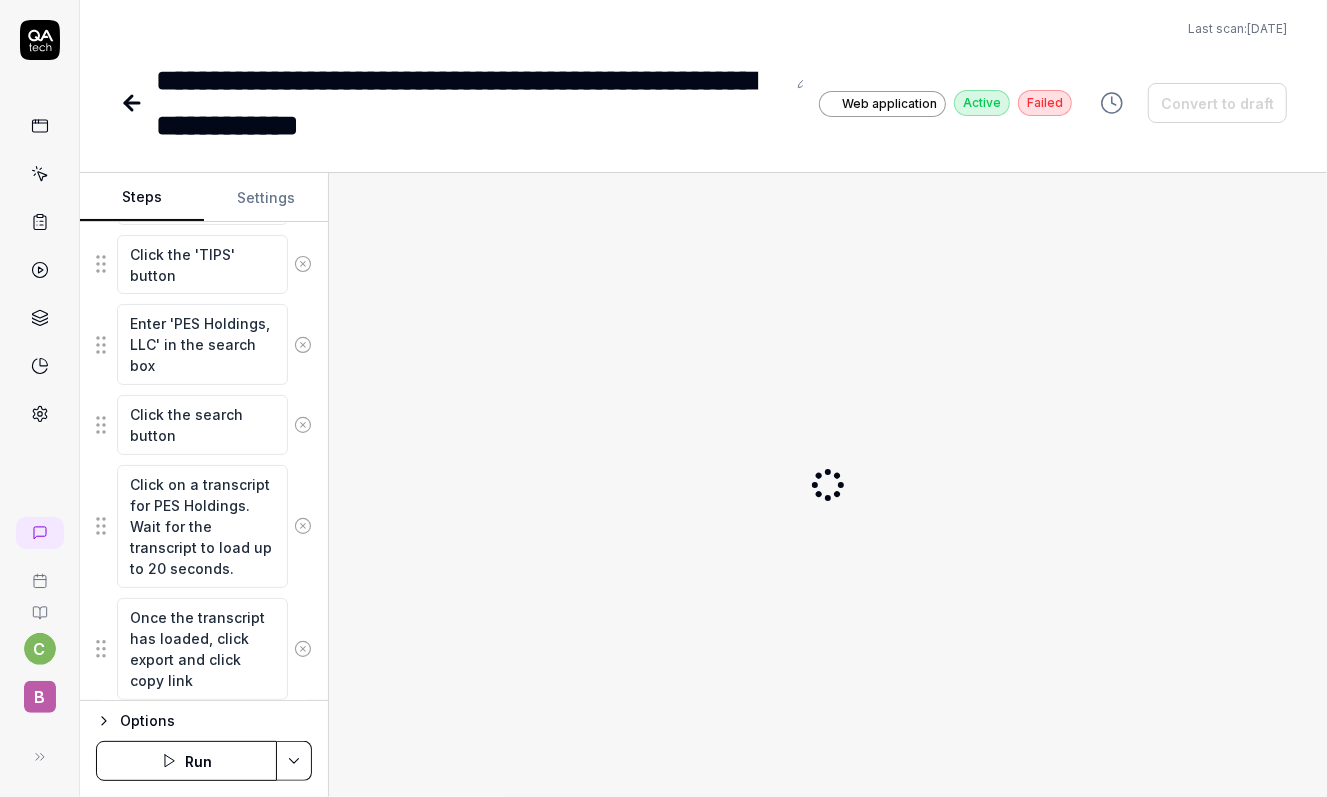 scroll, scrollTop: 513, scrollLeft: 0, axis: vertical 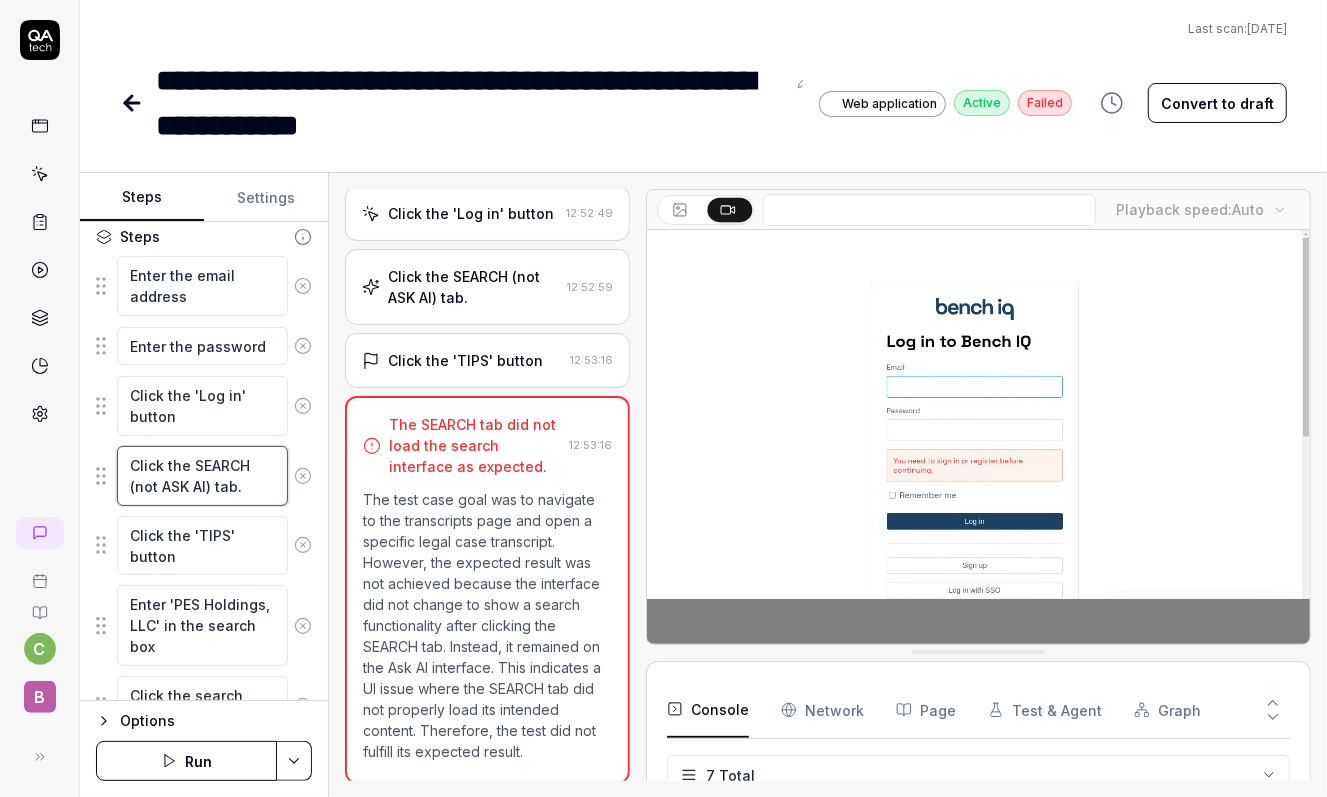 click on "Click the SEARCH (not ASK AI) tab." at bounding box center [202, 476] 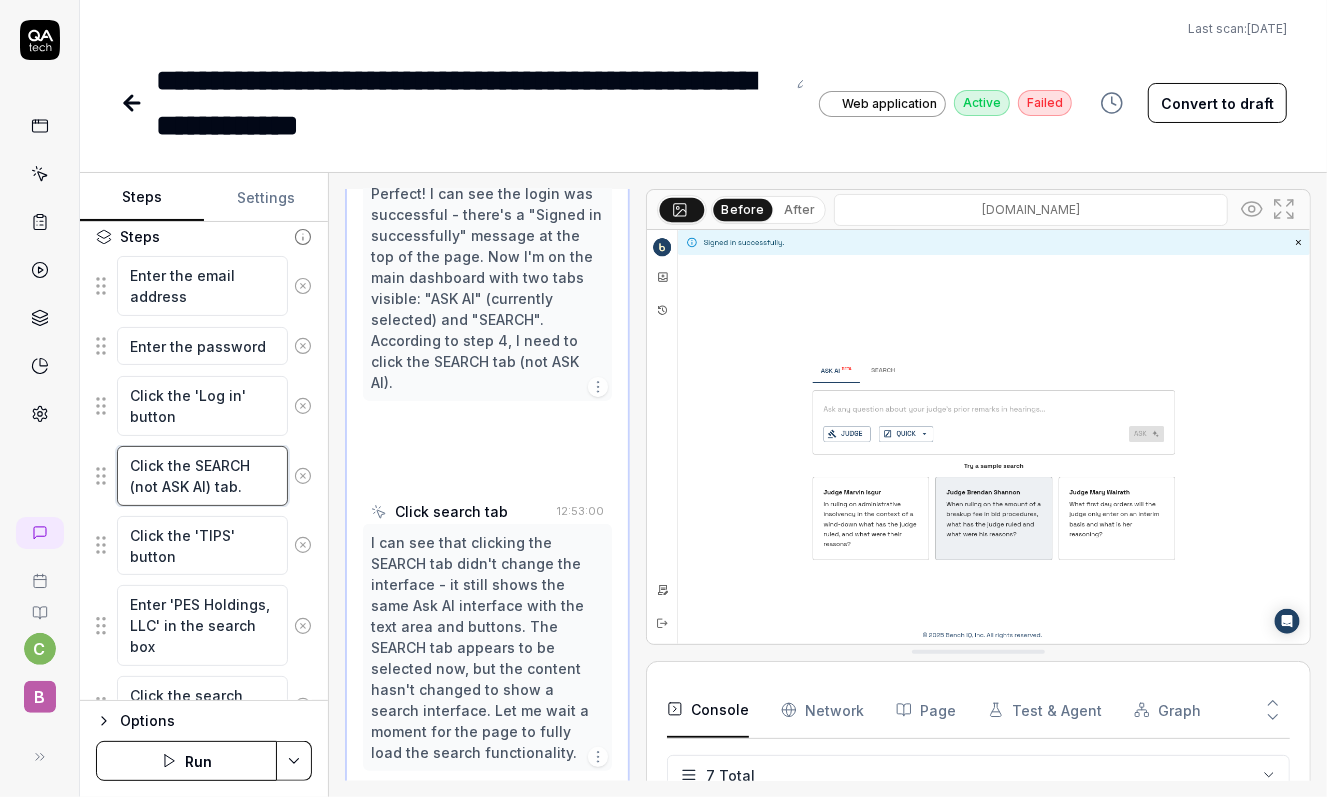 scroll, scrollTop: 381, scrollLeft: 0, axis: vertical 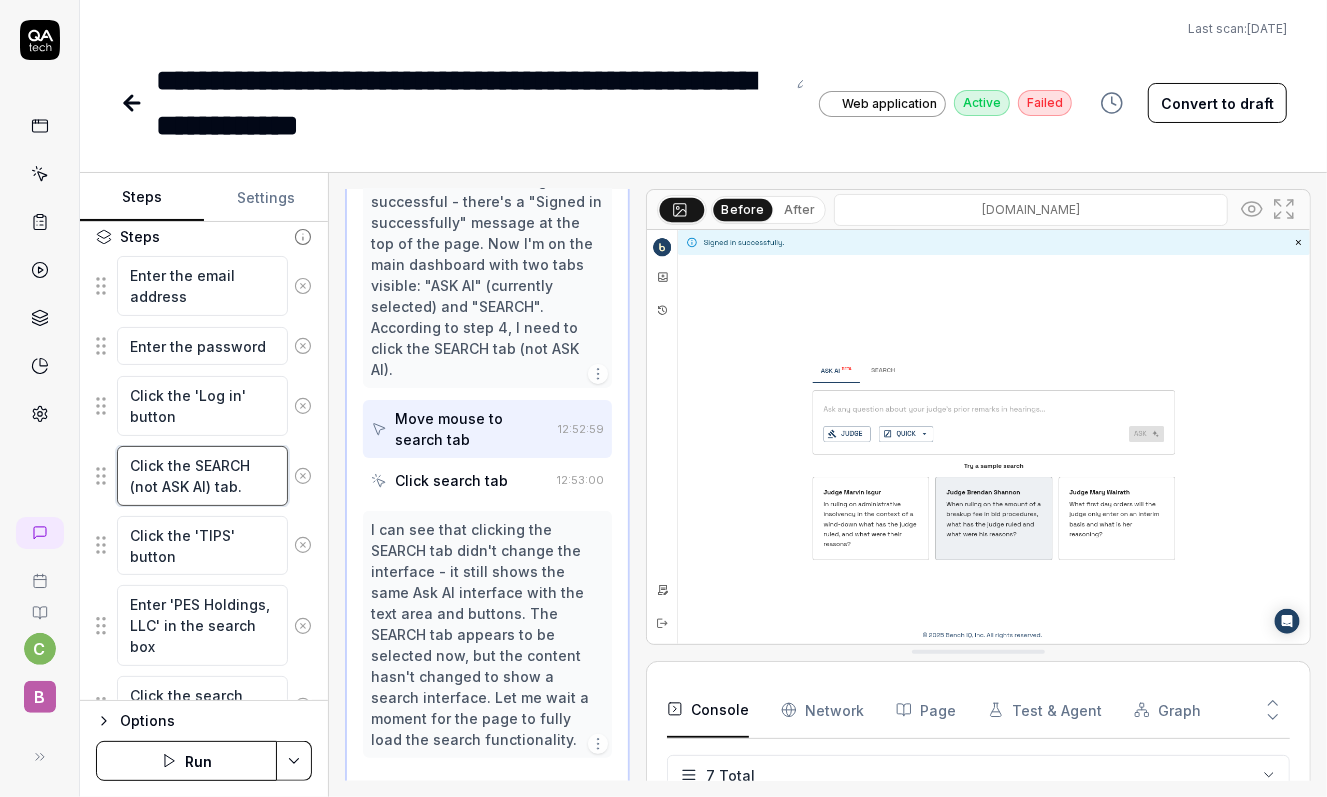 type on "*" 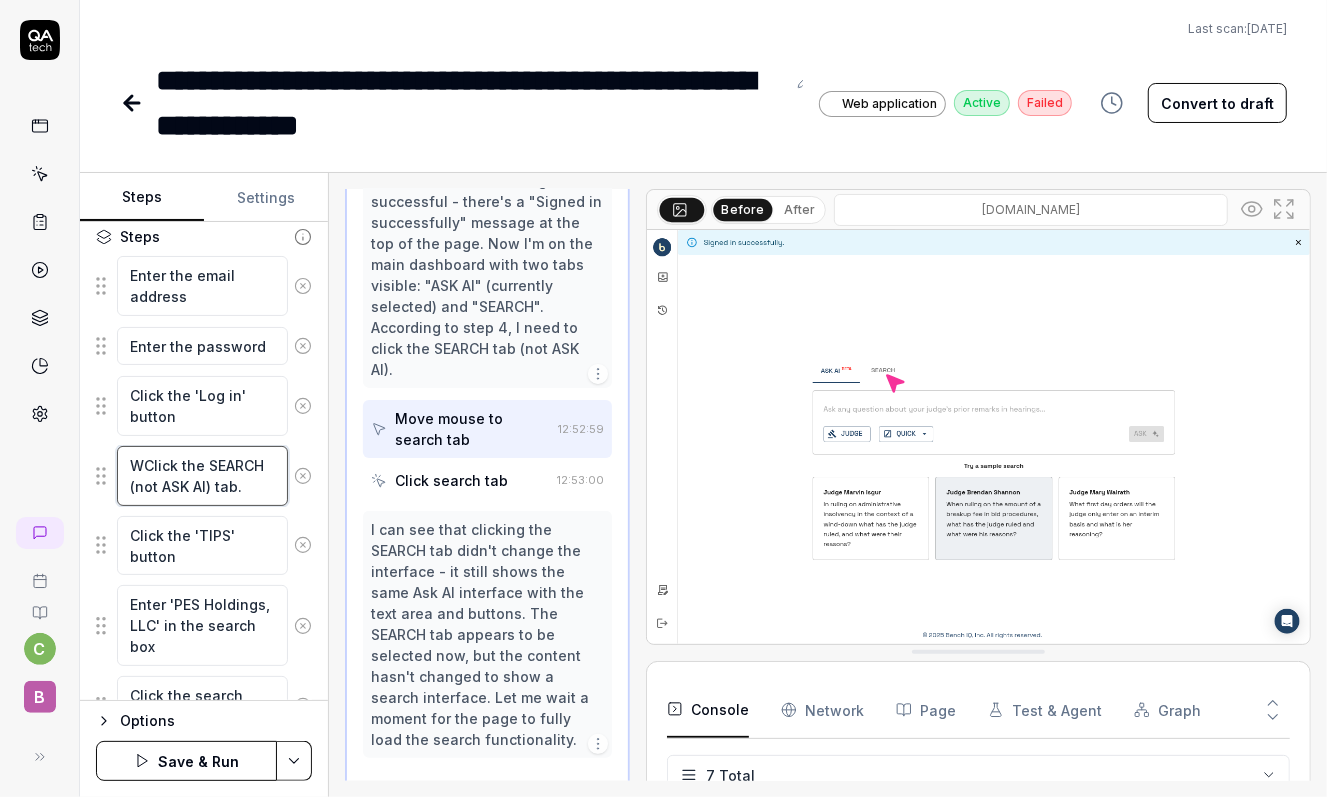 type on "*" 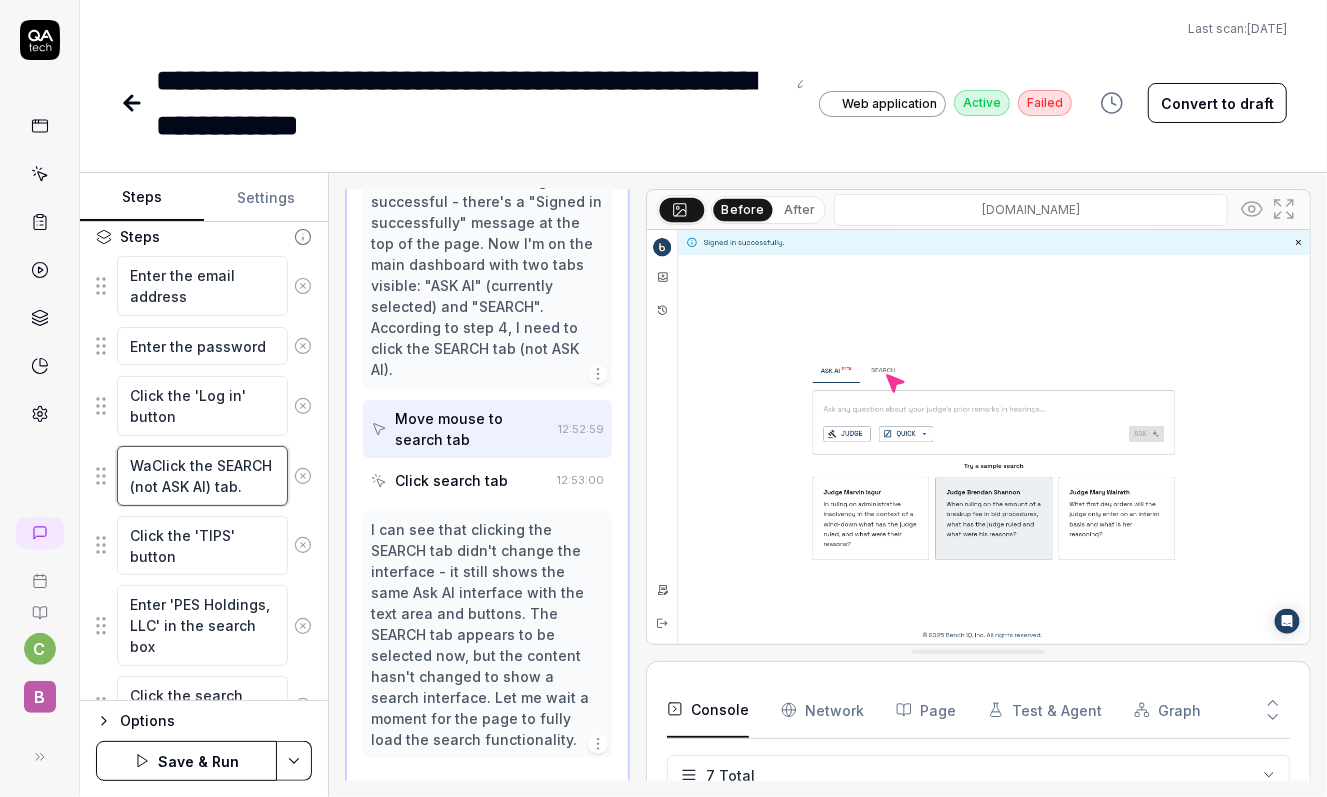 type on "*" 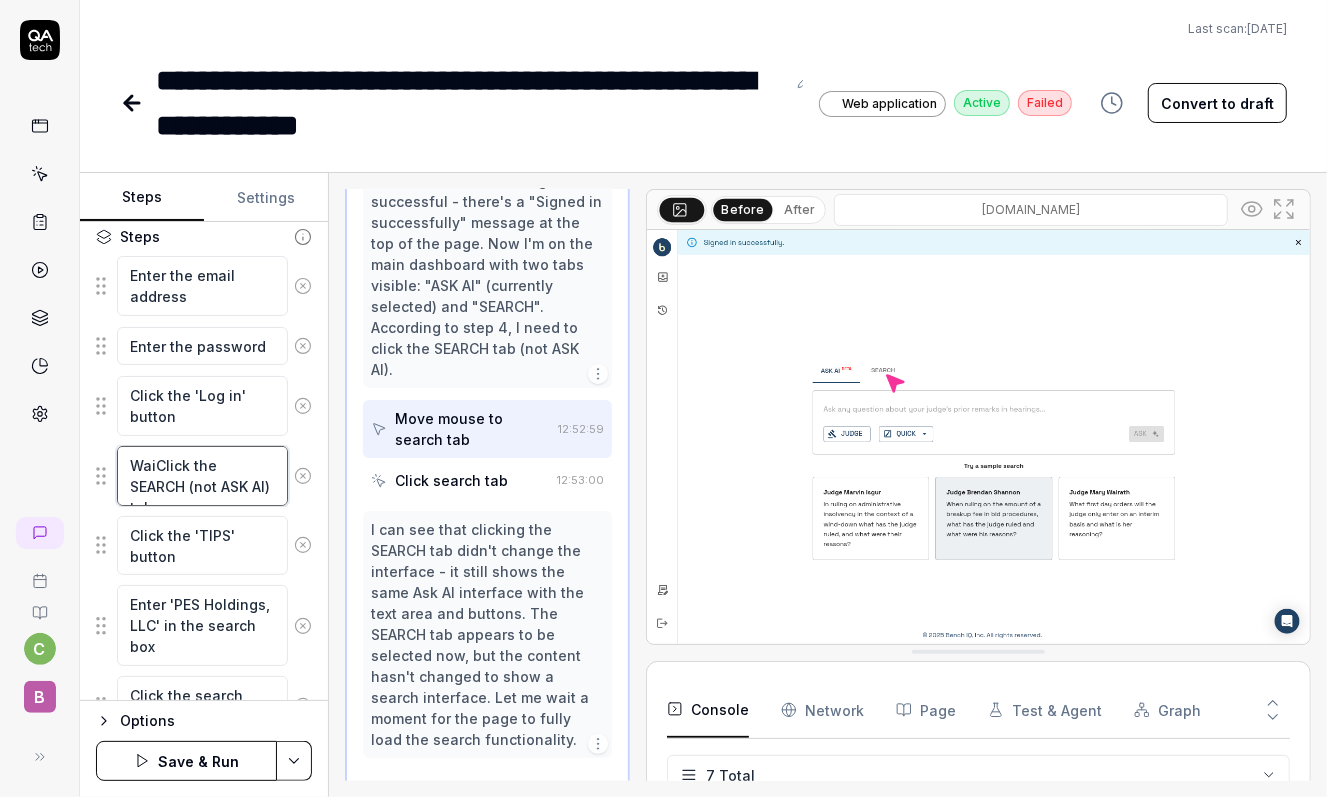type on "*" 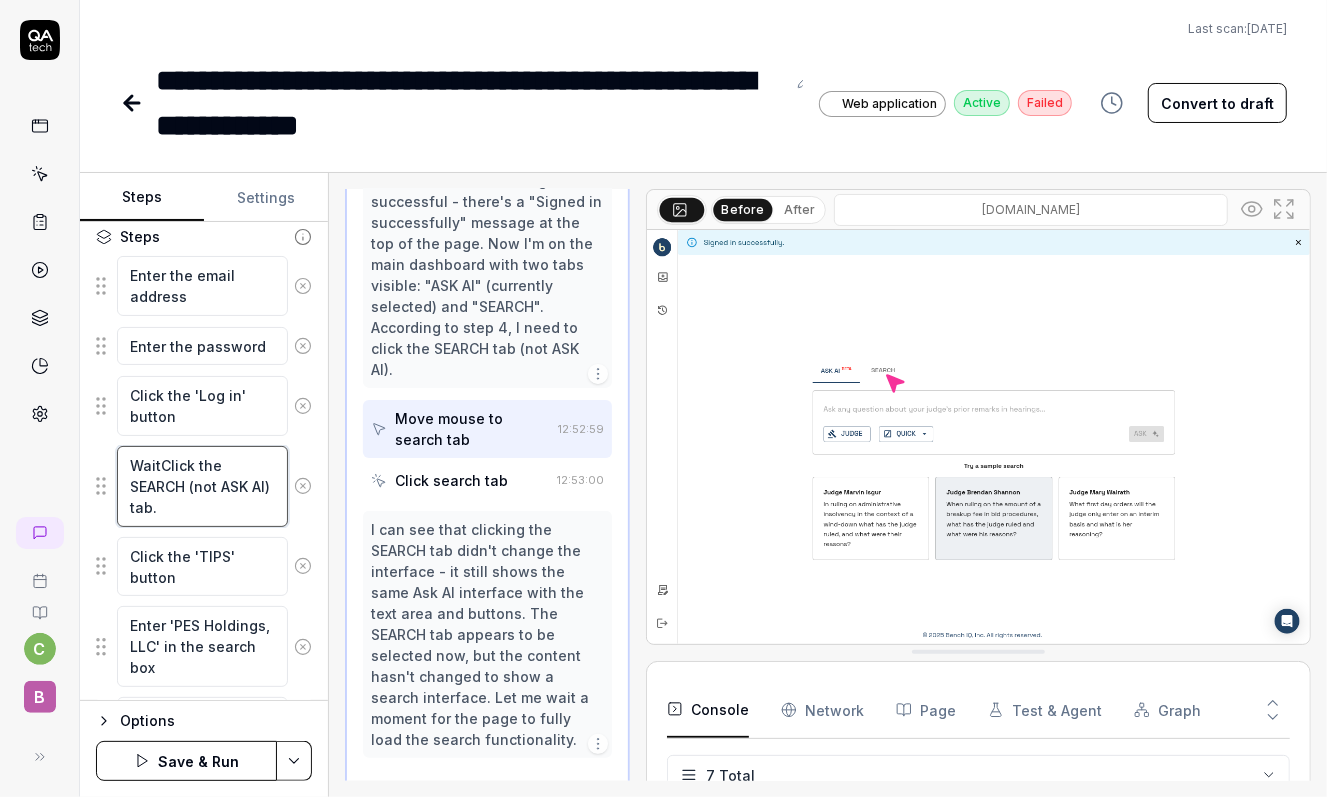 type on "*" 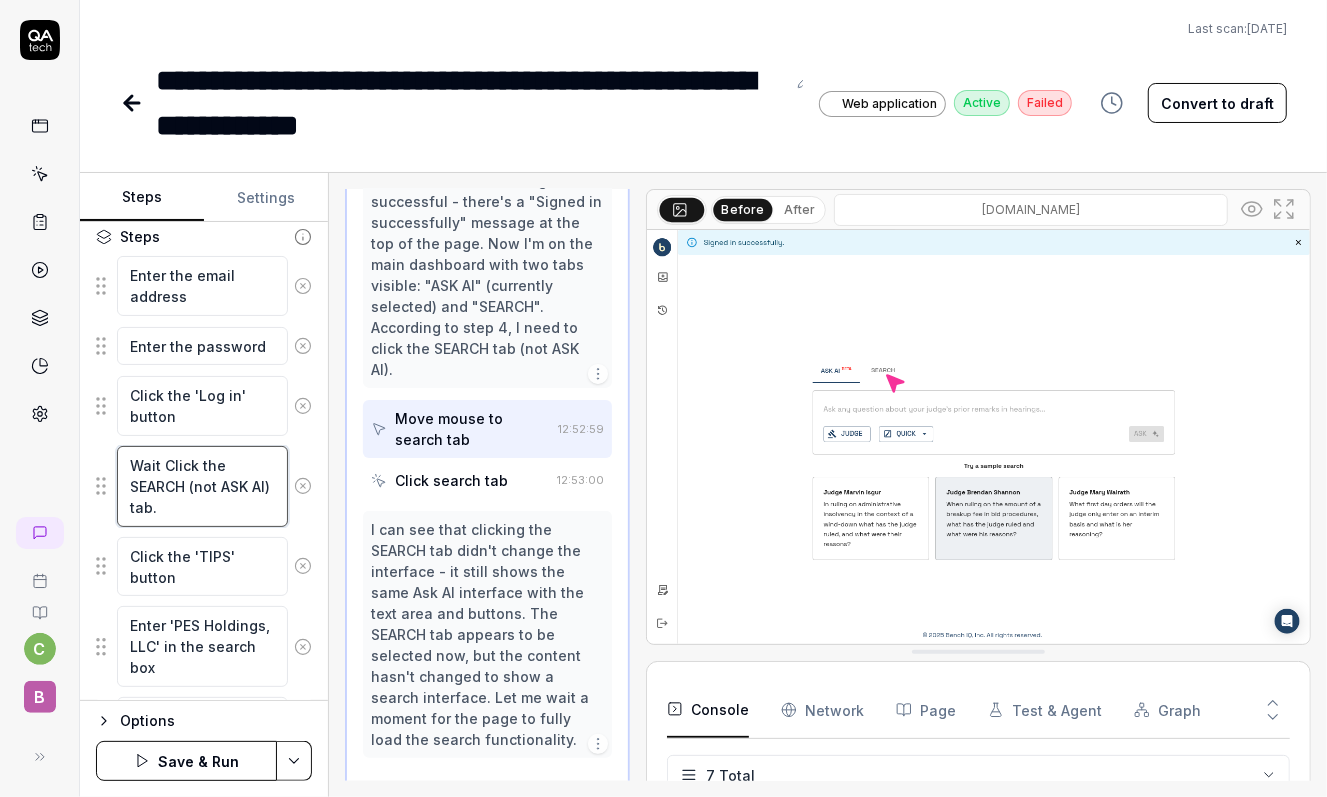 type on "*" 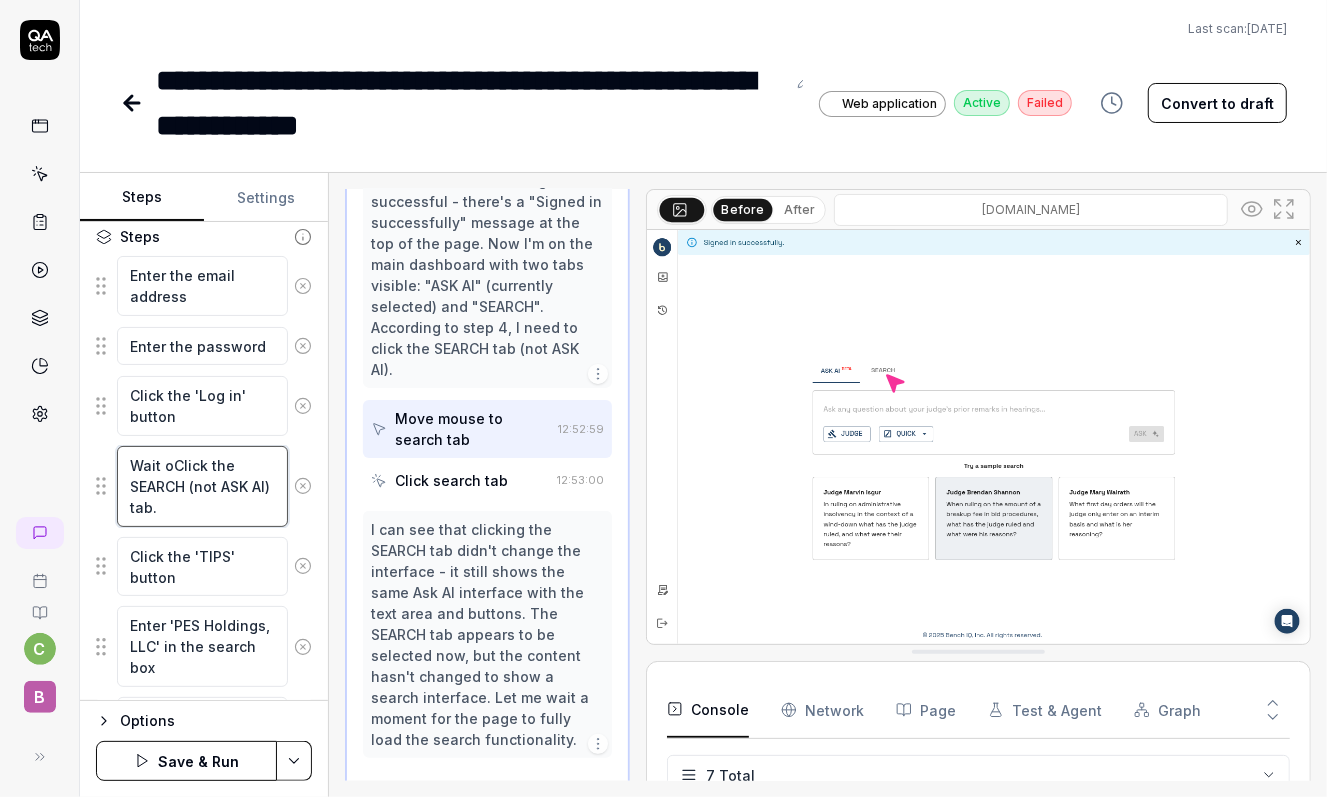 type on "*" 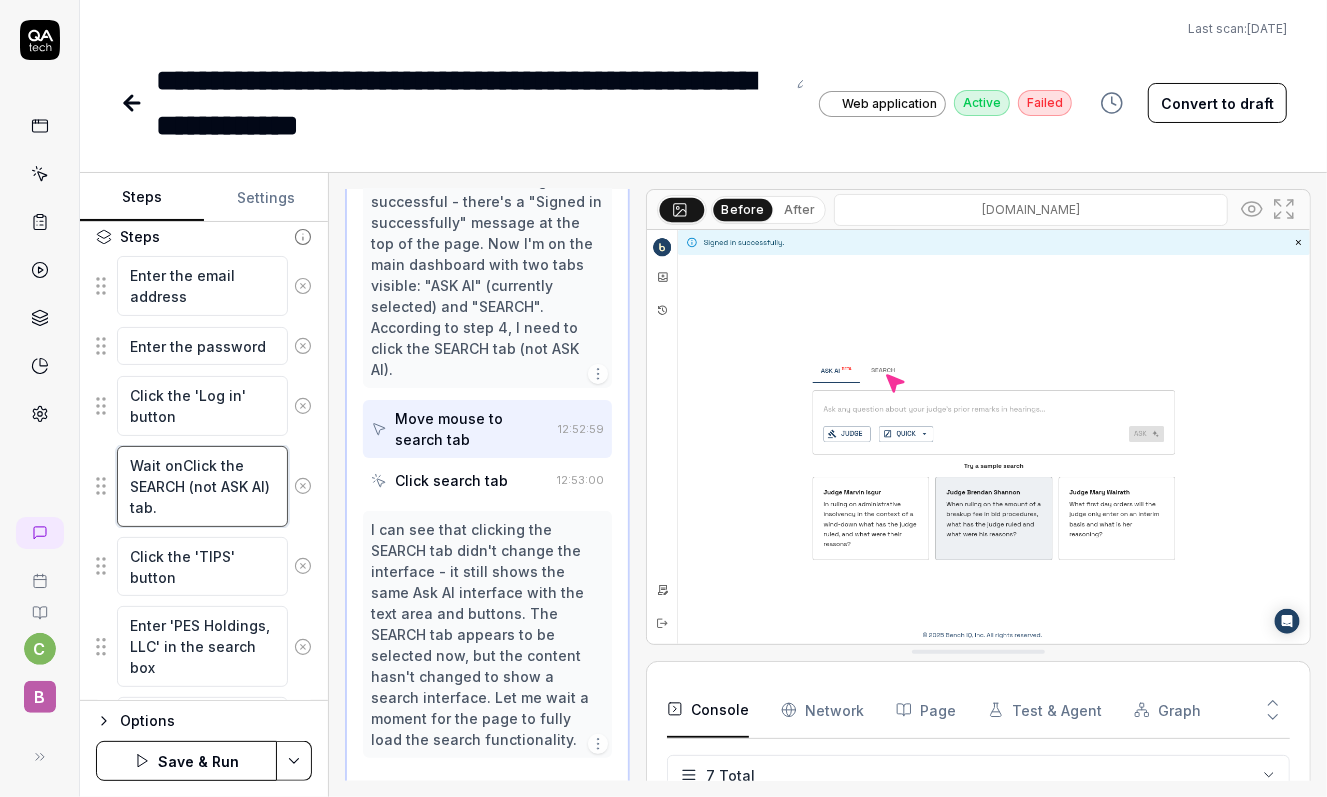 type on "*" 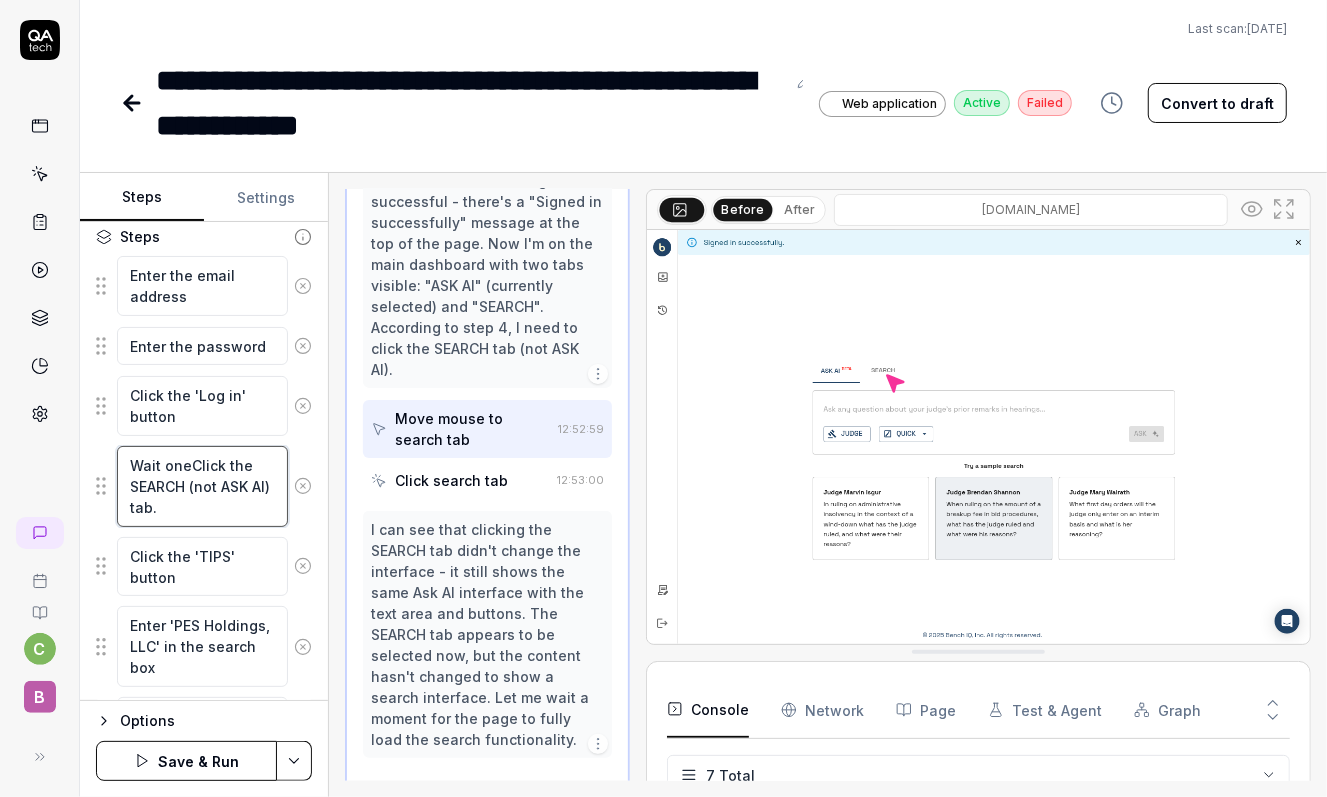 type on "*" 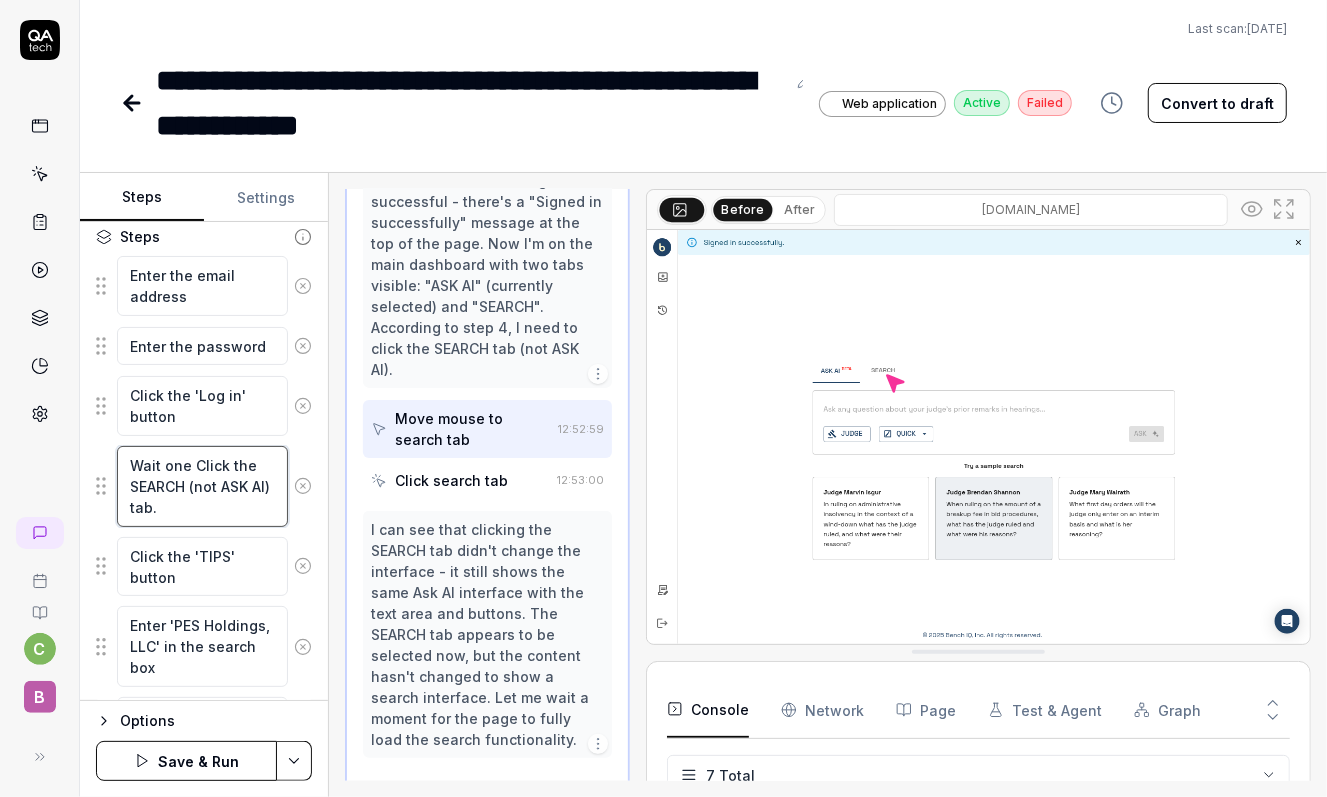 type on "*" 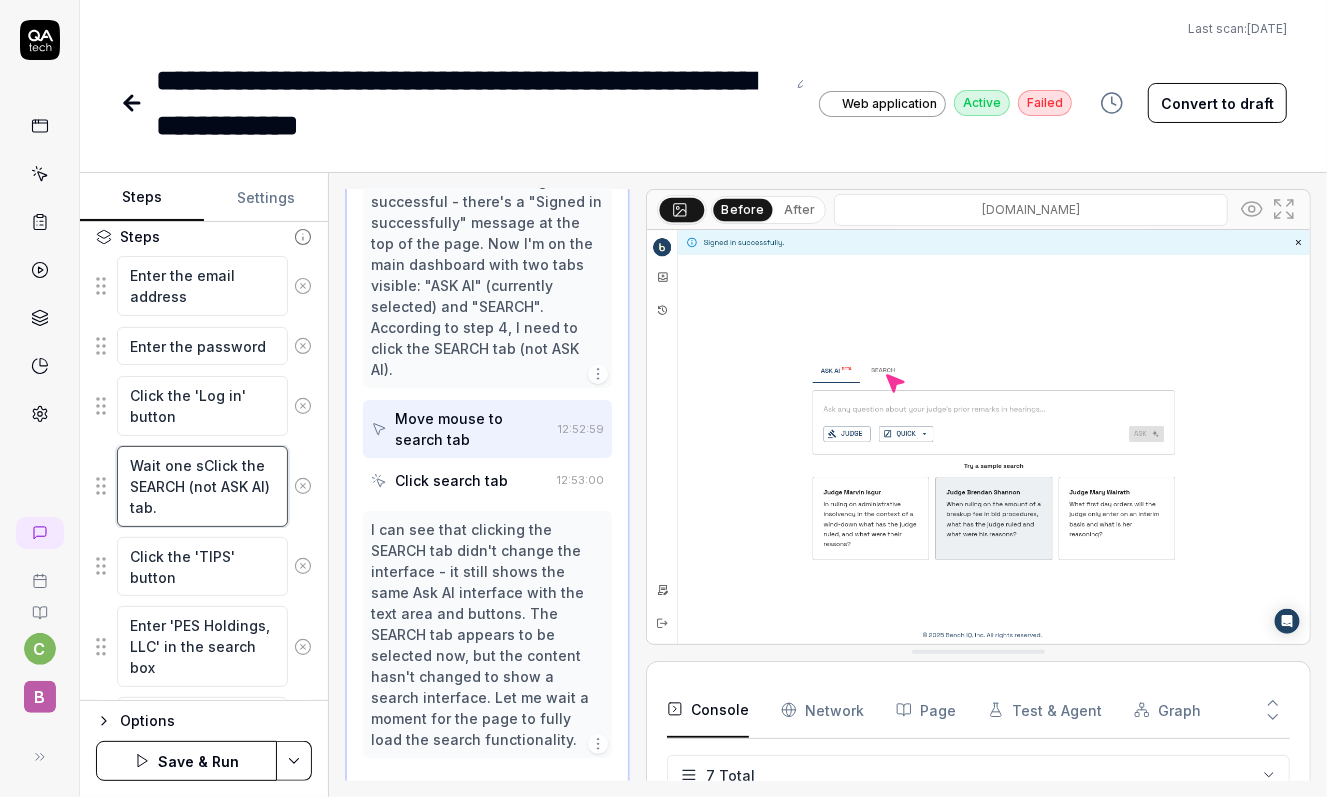 type on "*" 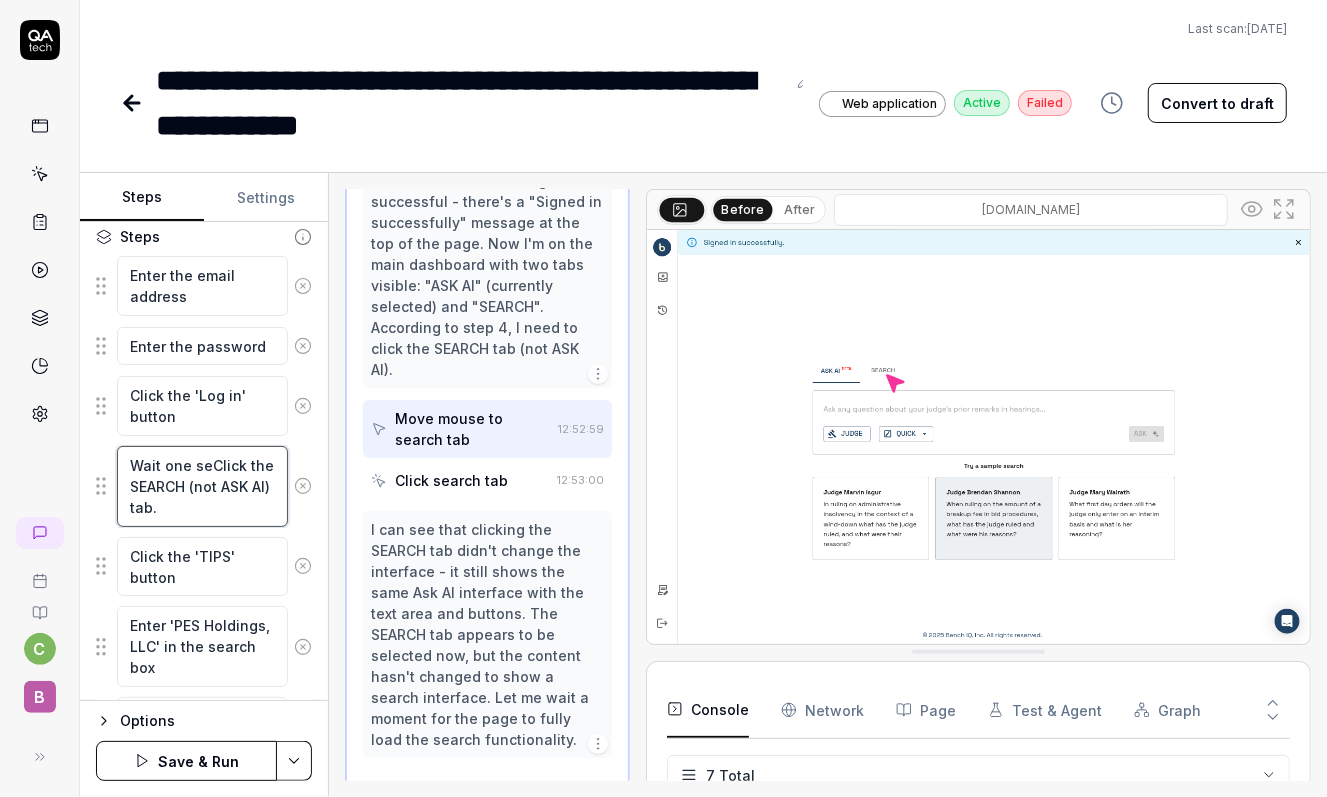 type on "*" 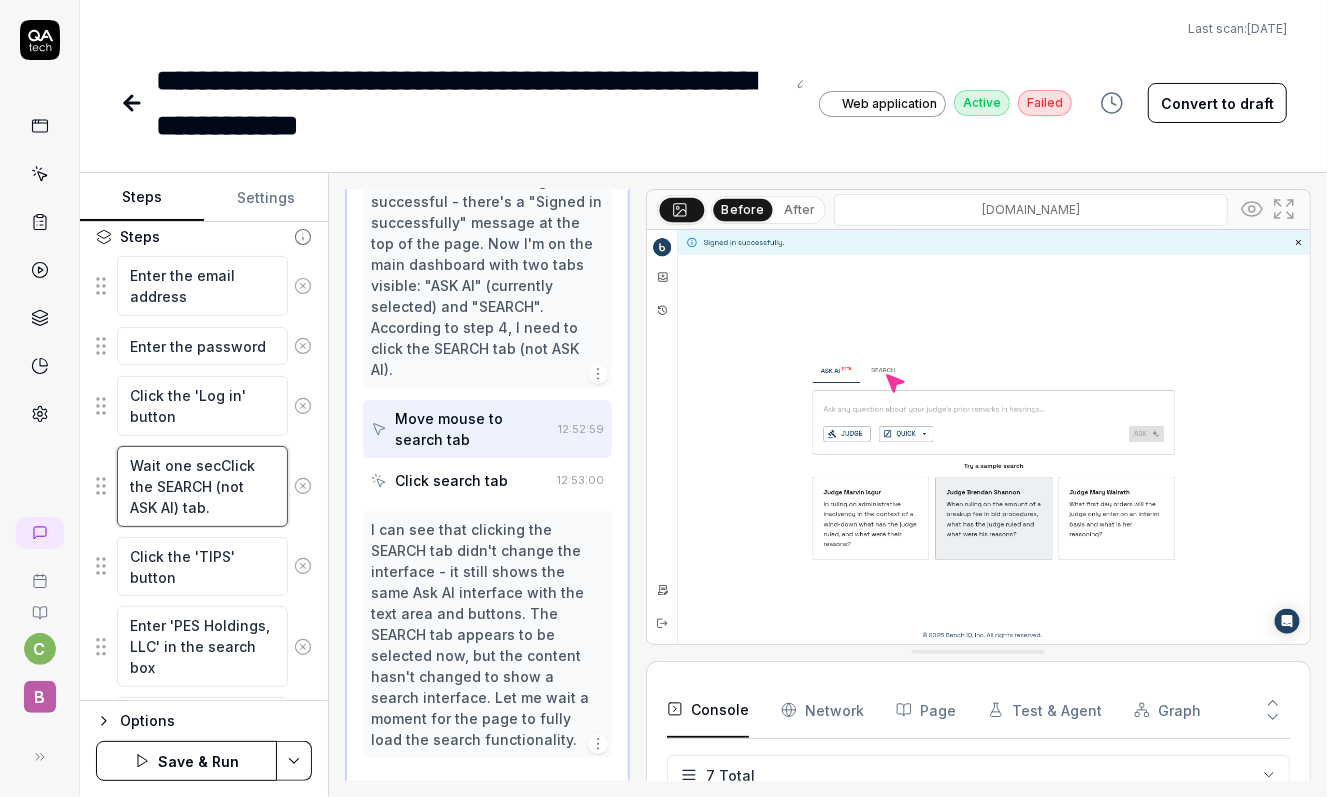 type on "*" 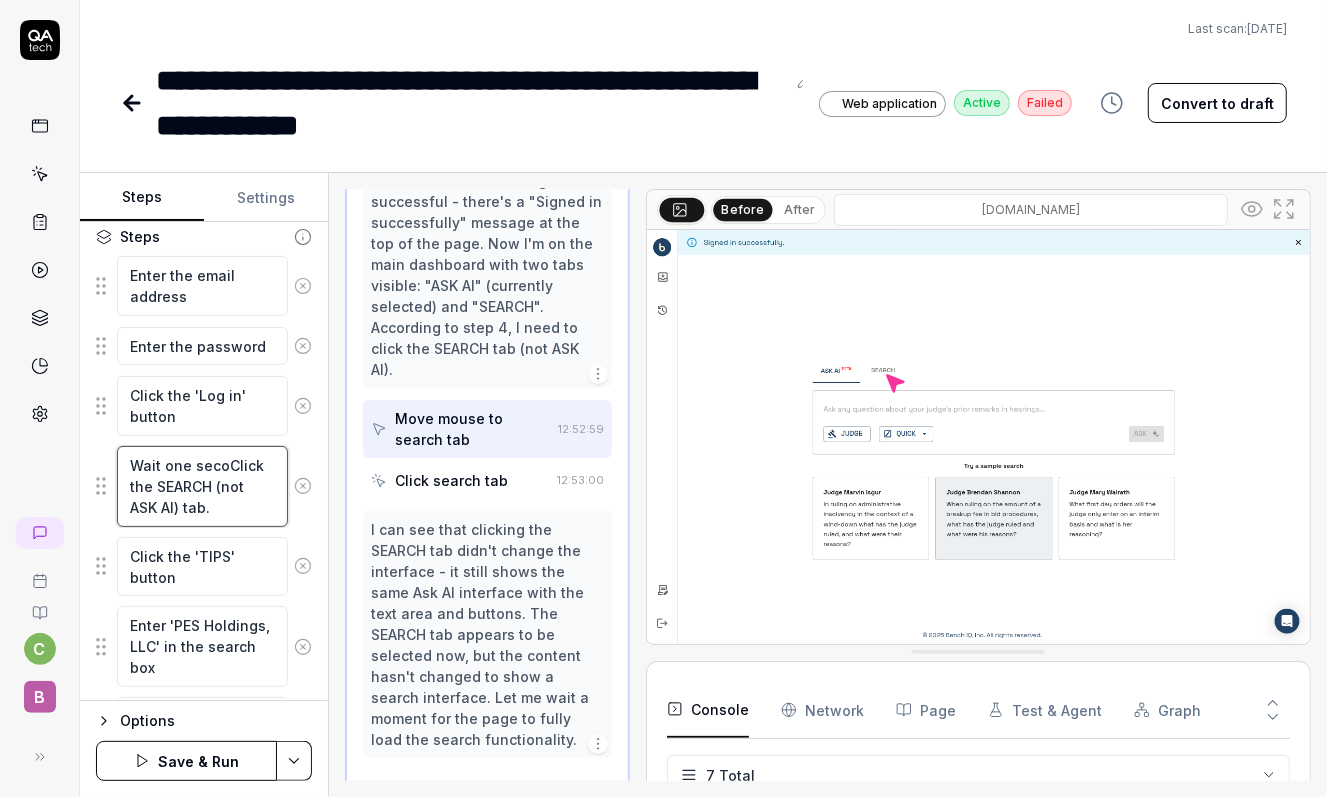 type on "*" 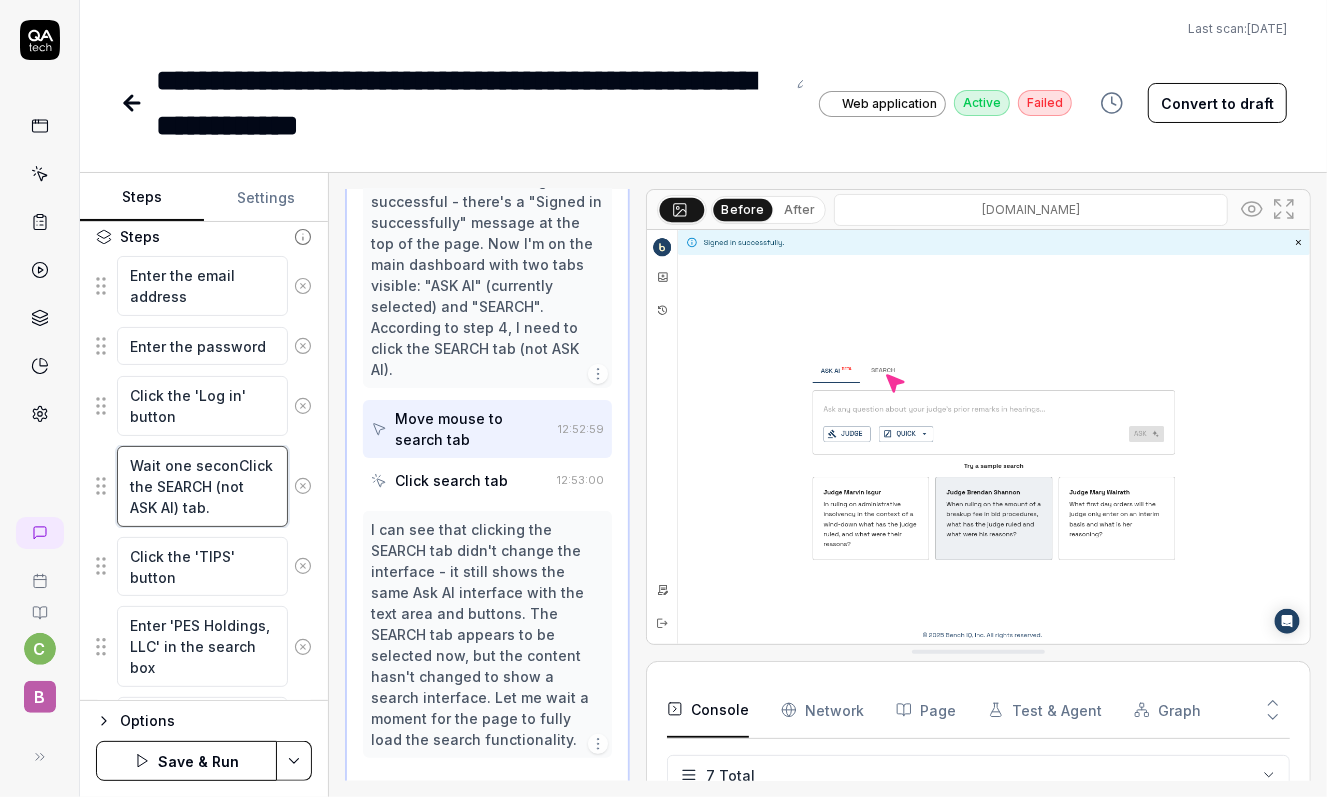 type on "*" 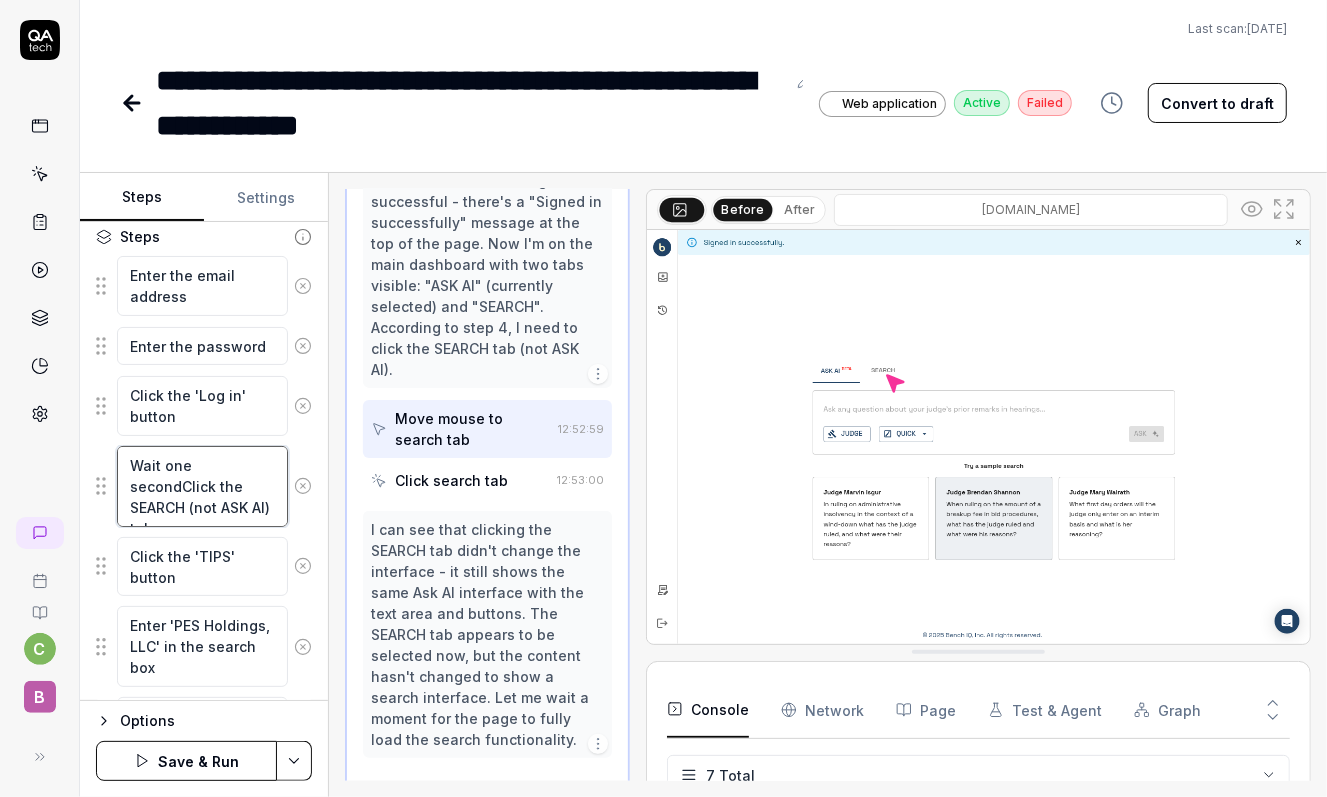 type on "*" 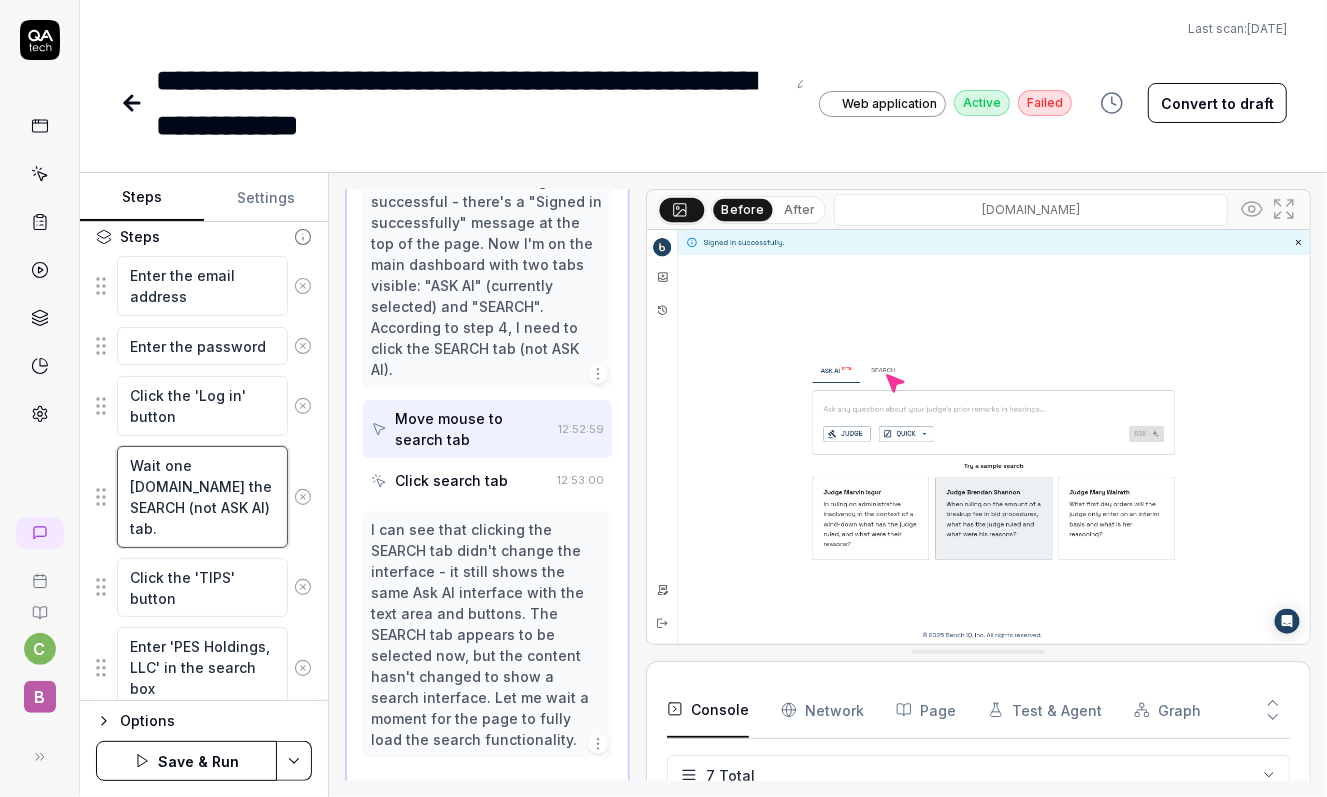type on "*" 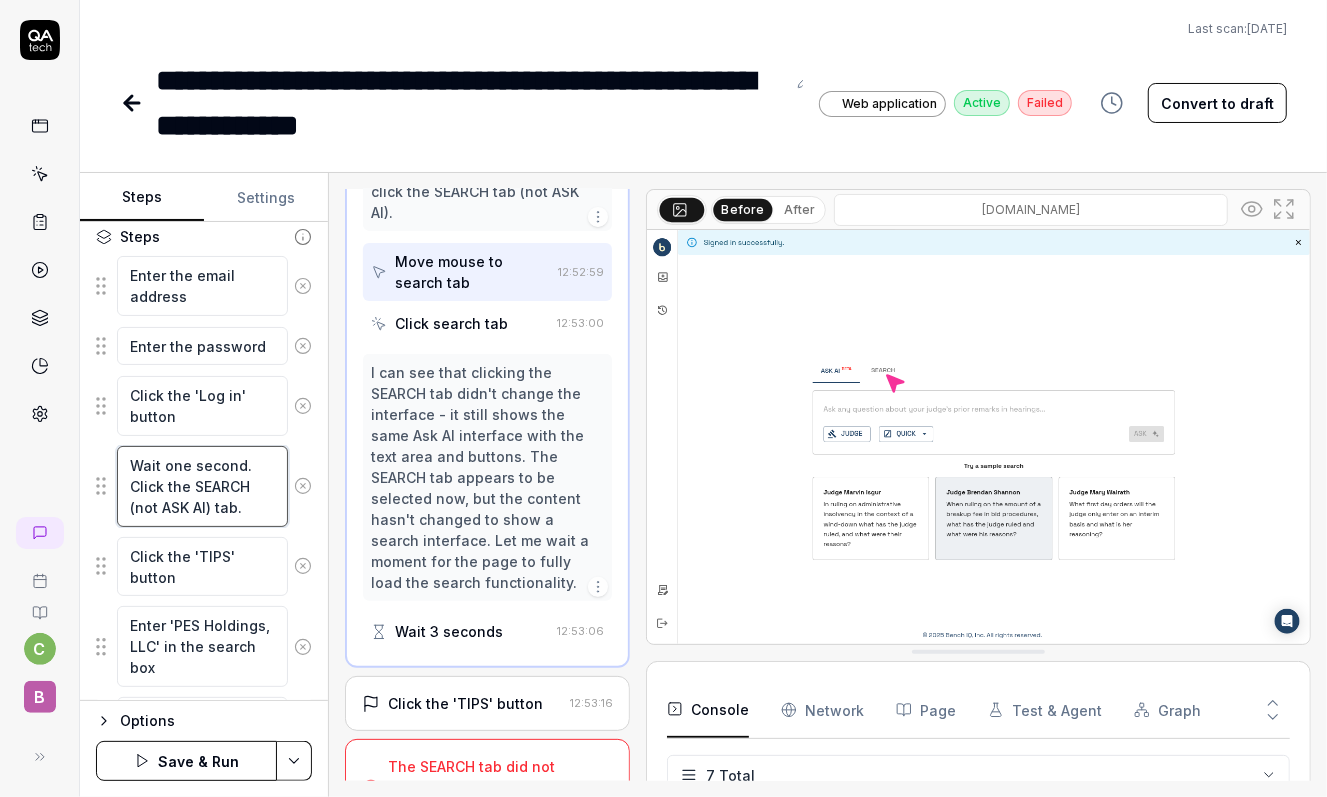 scroll, scrollTop: 548, scrollLeft: 0, axis: vertical 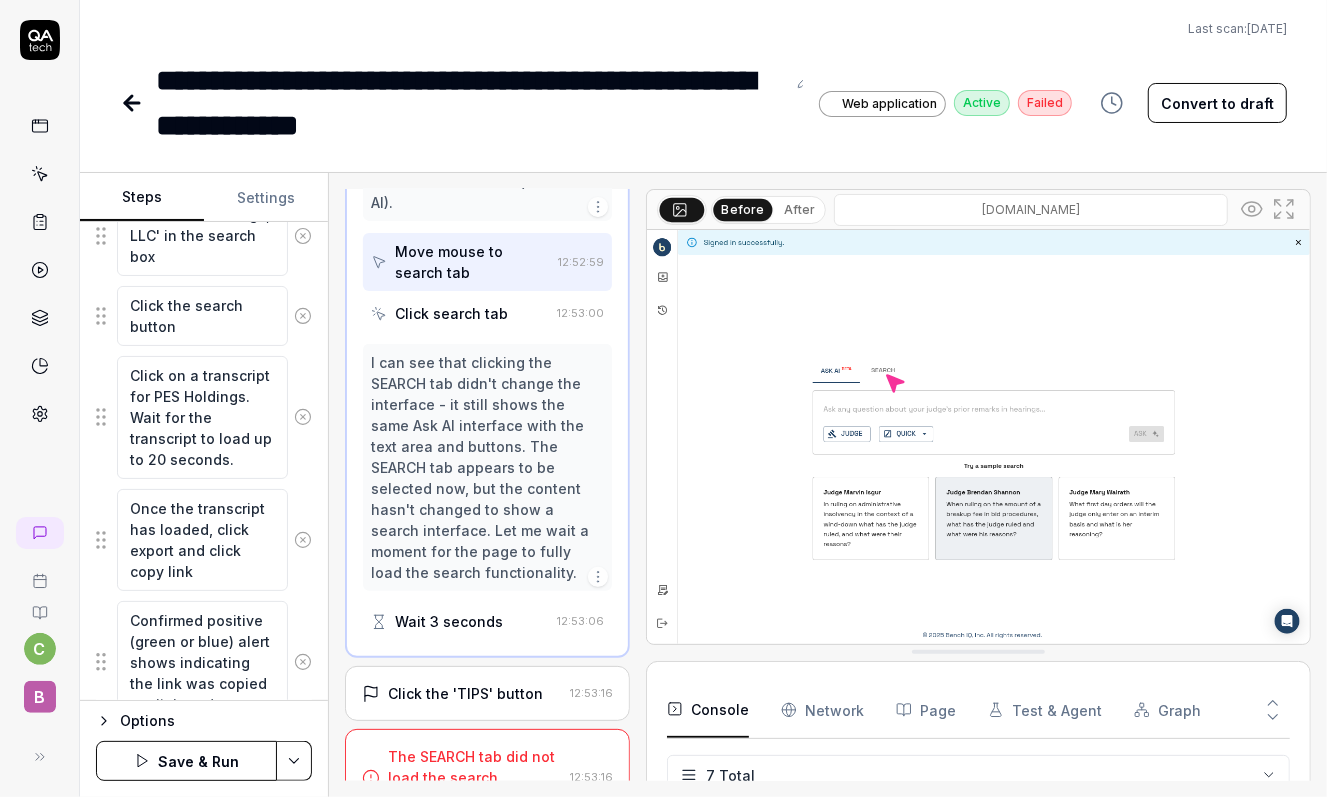 type on "Wait one second. Click the SEARCH (not ASK AI) tab." 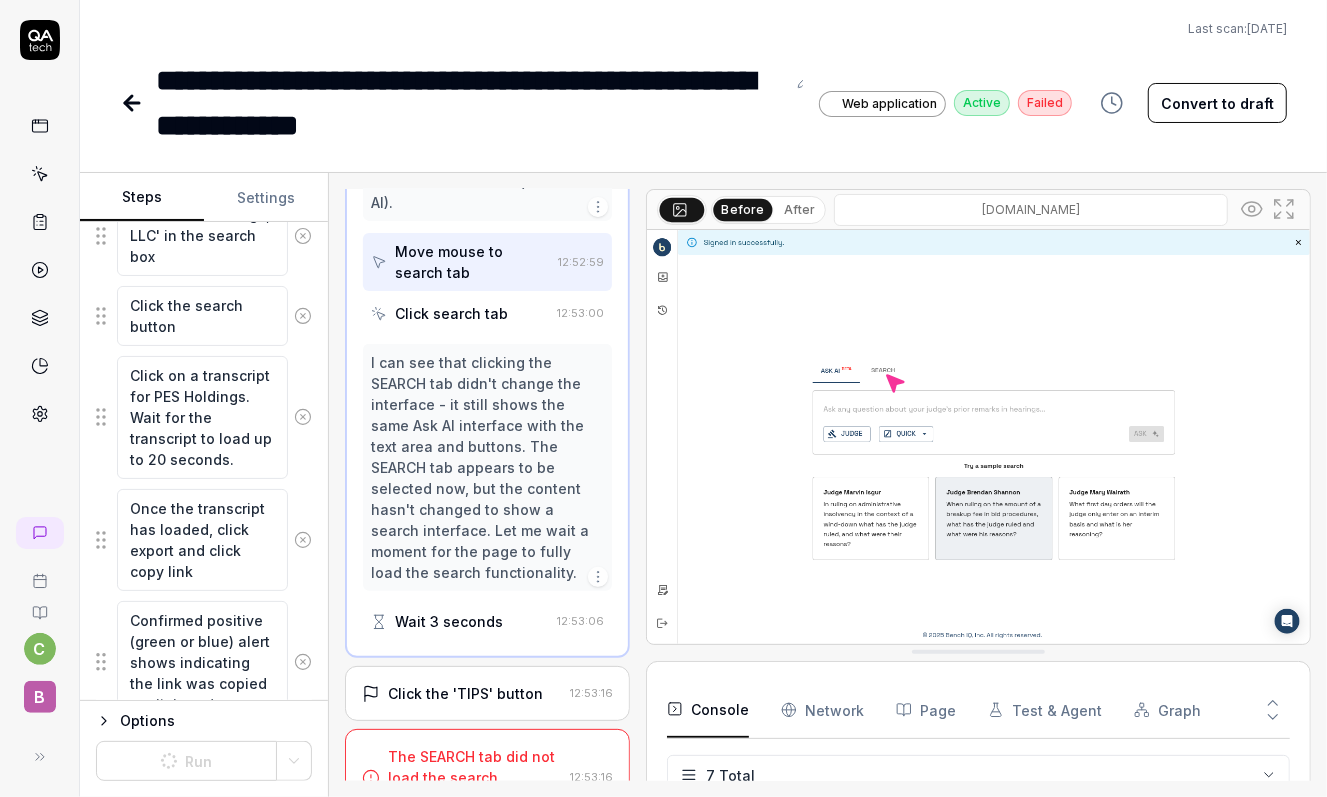 type on "*" 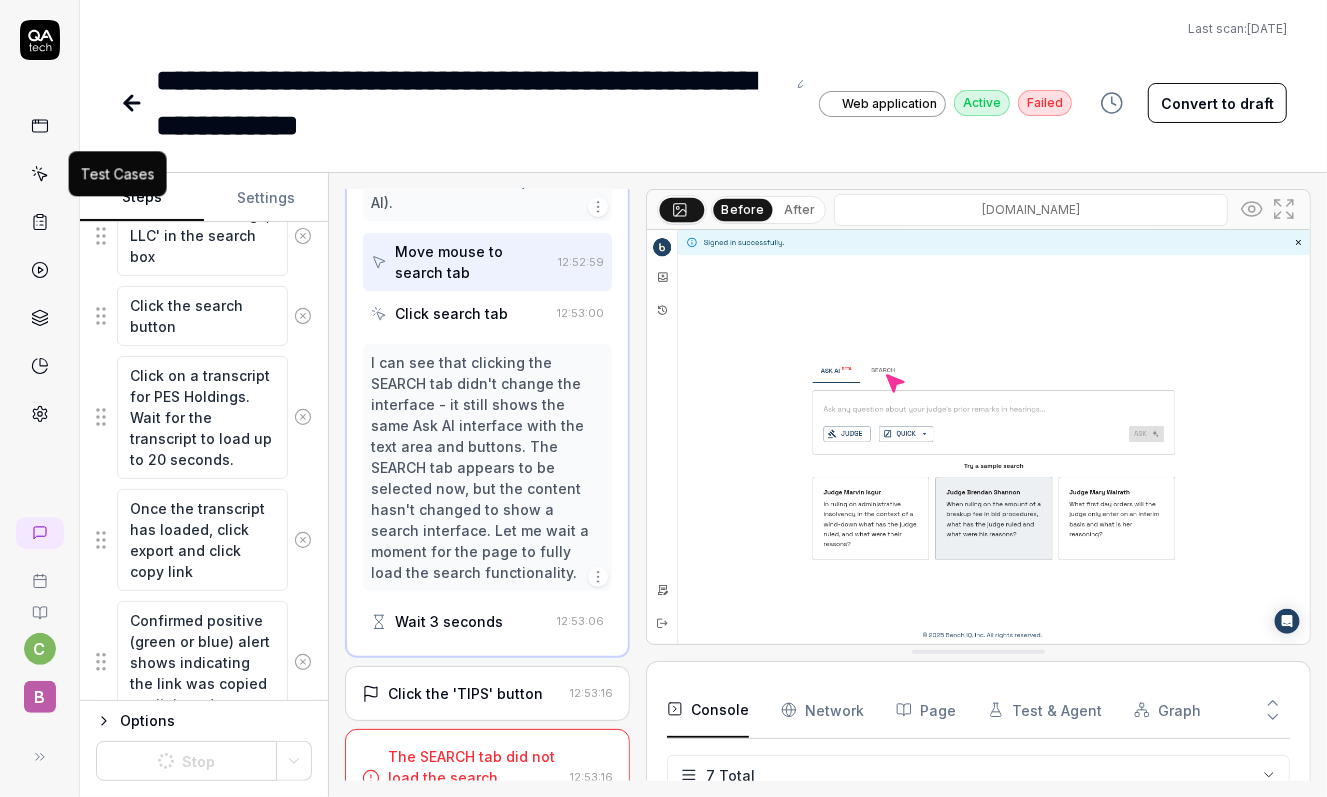 click 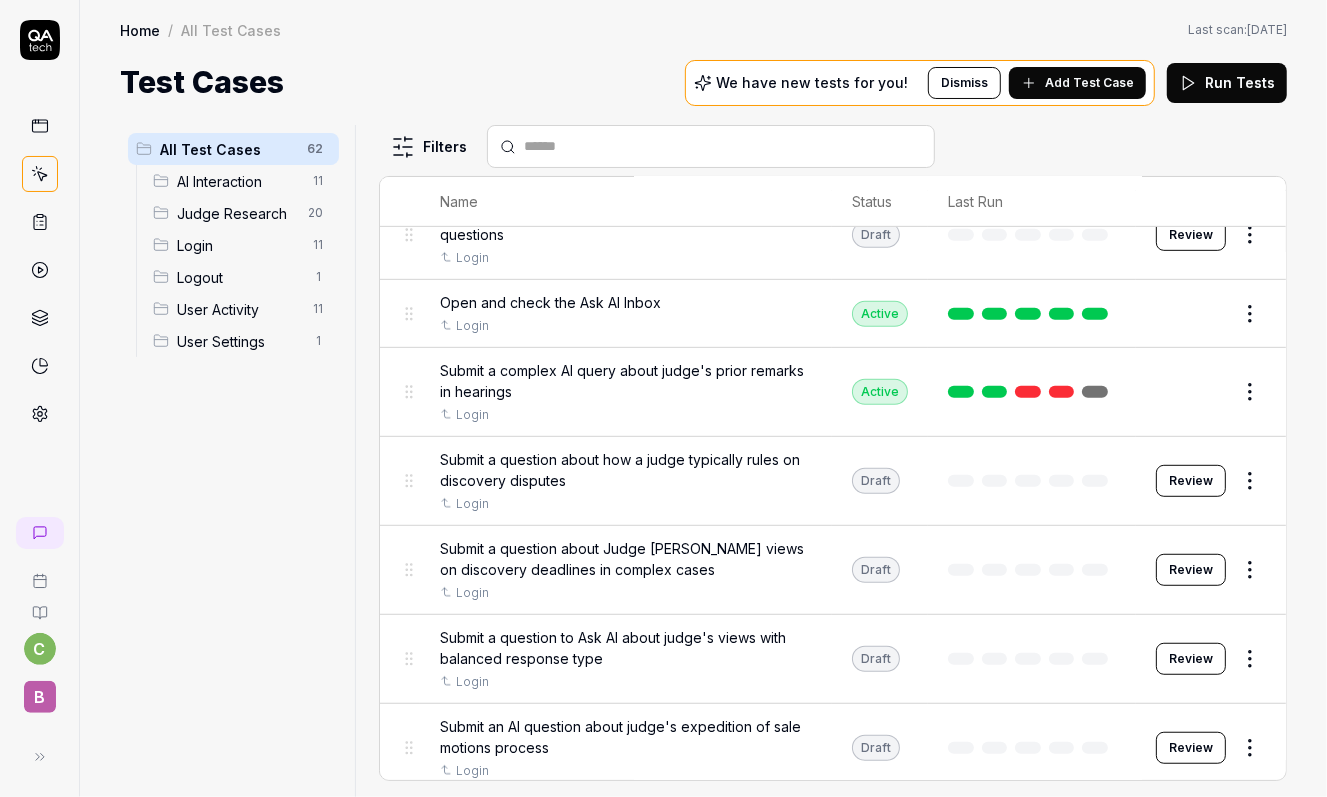 scroll, scrollTop: 642, scrollLeft: 0, axis: vertical 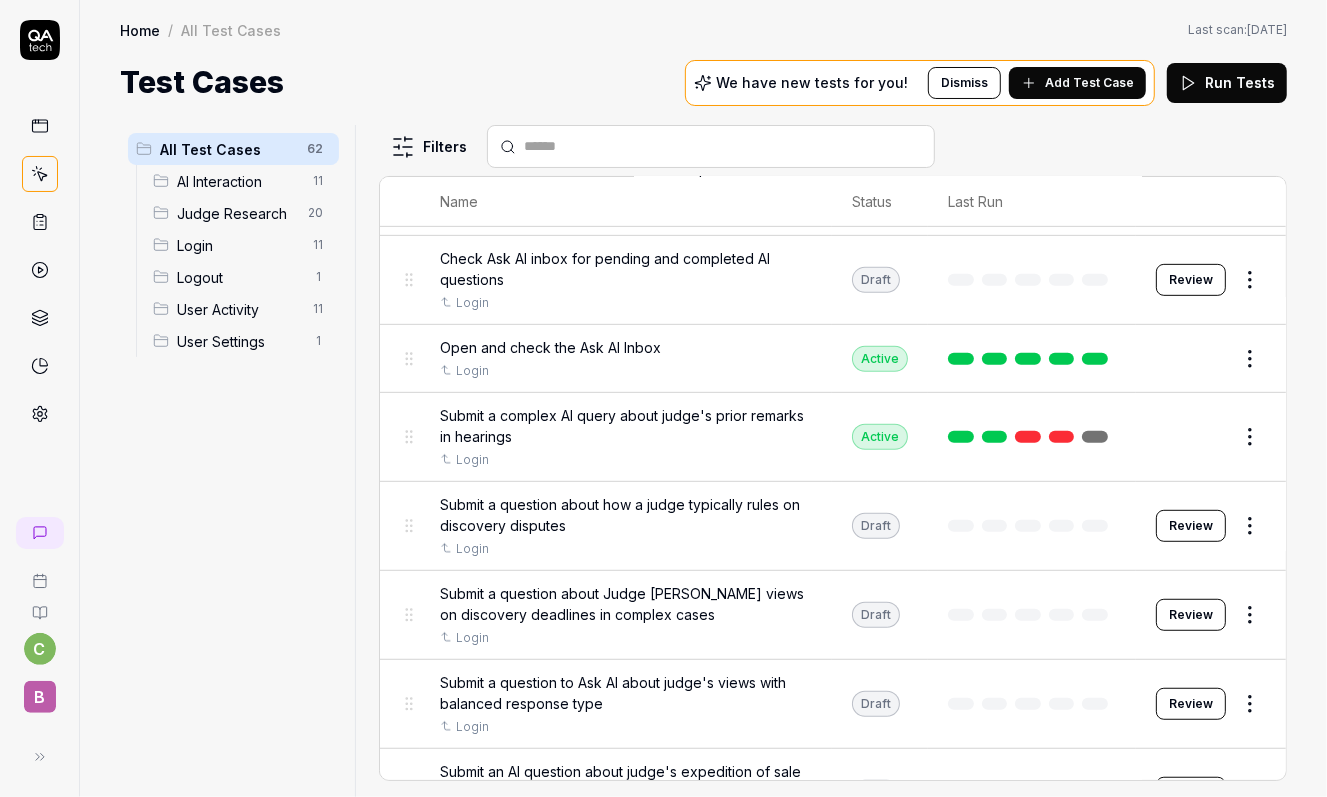 click at bounding box center [1095, 437] 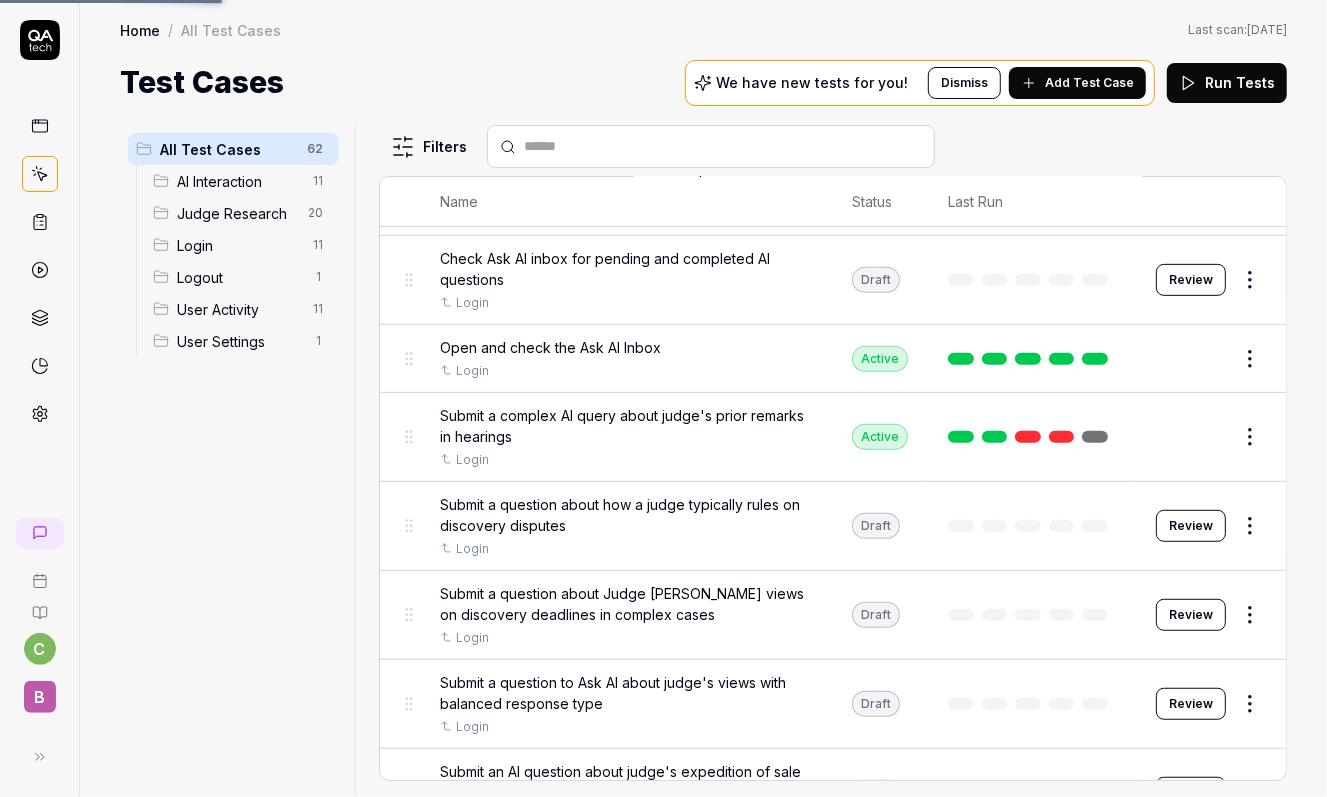 click at bounding box center [1095, 437] 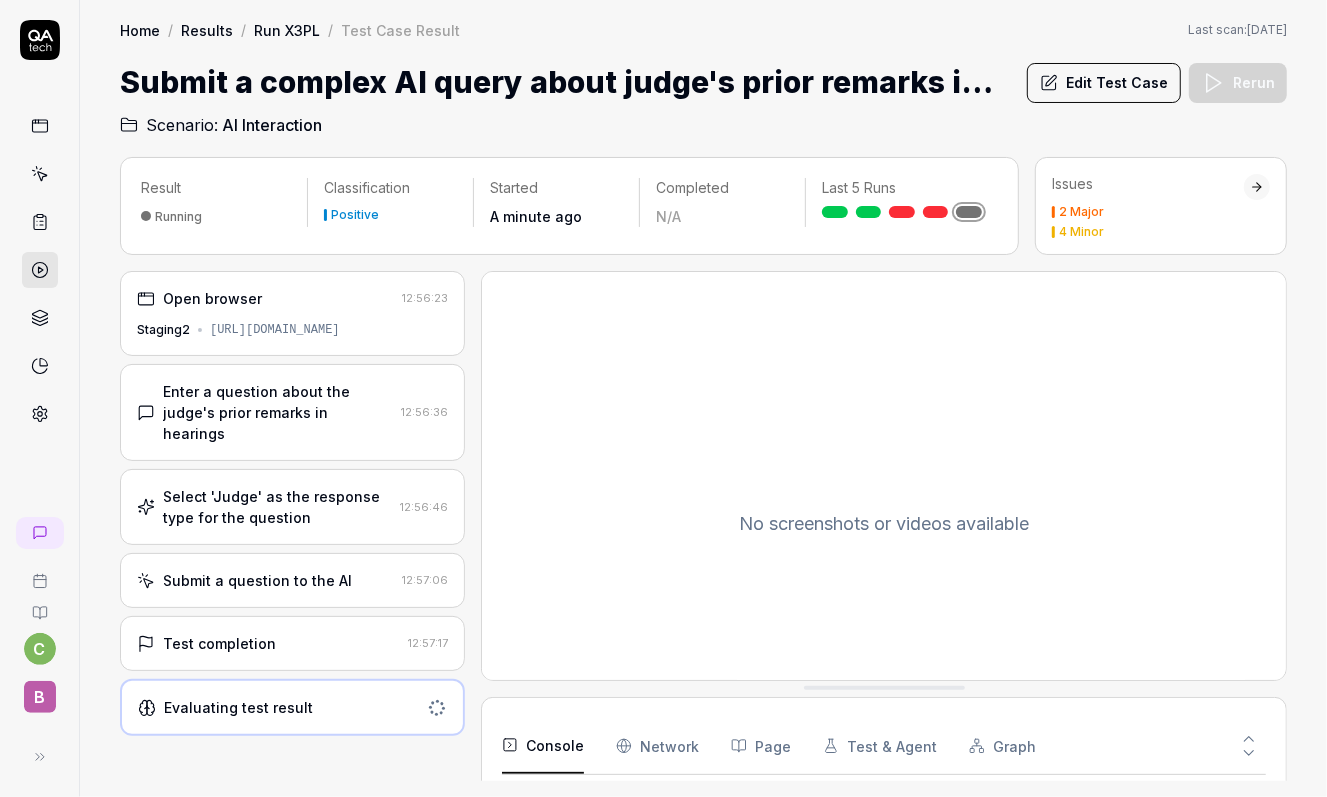 scroll, scrollTop: 6, scrollLeft: 0, axis: vertical 